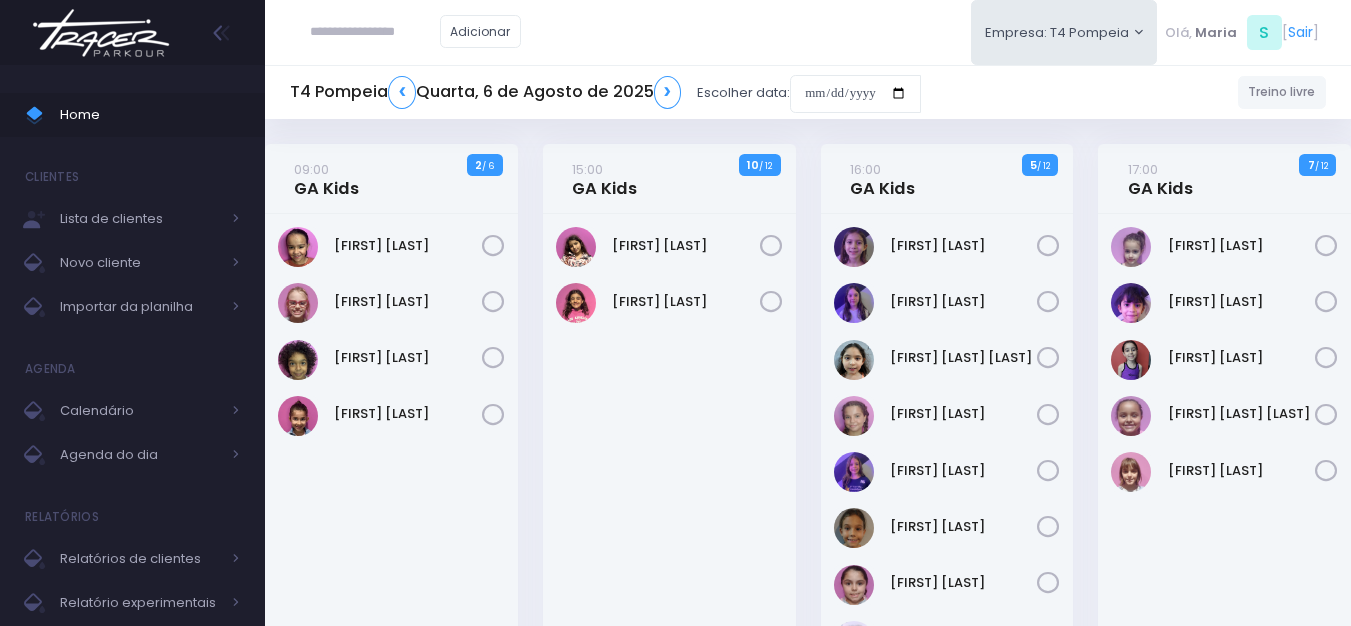 scroll, scrollTop: 0, scrollLeft: 0, axis: both 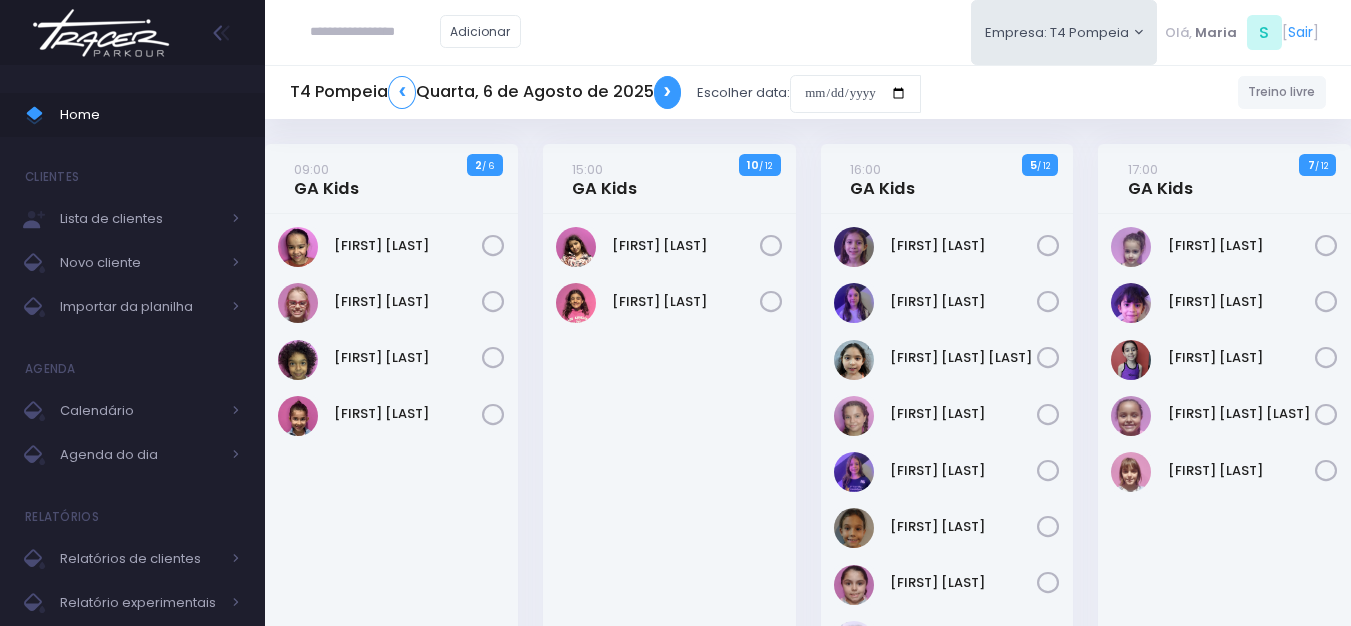 click on "❯" at bounding box center [668, 92] 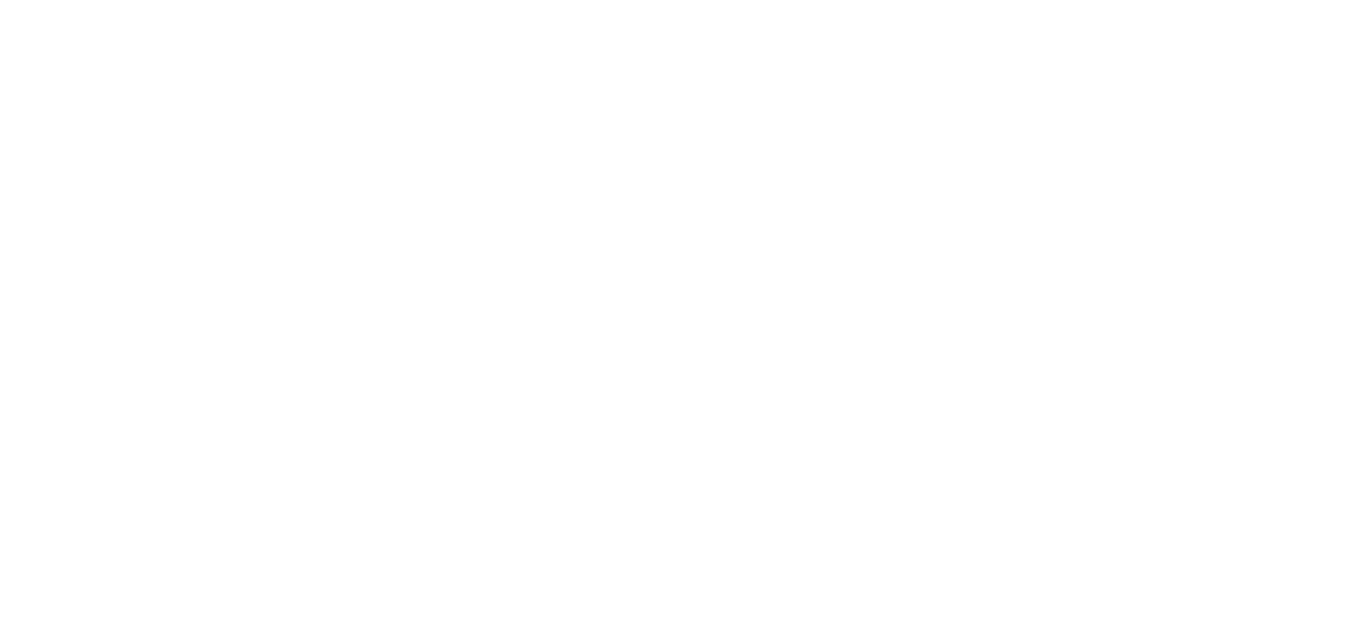 scroll, scrollTop: 0, scrollLeft: 0, axis: both 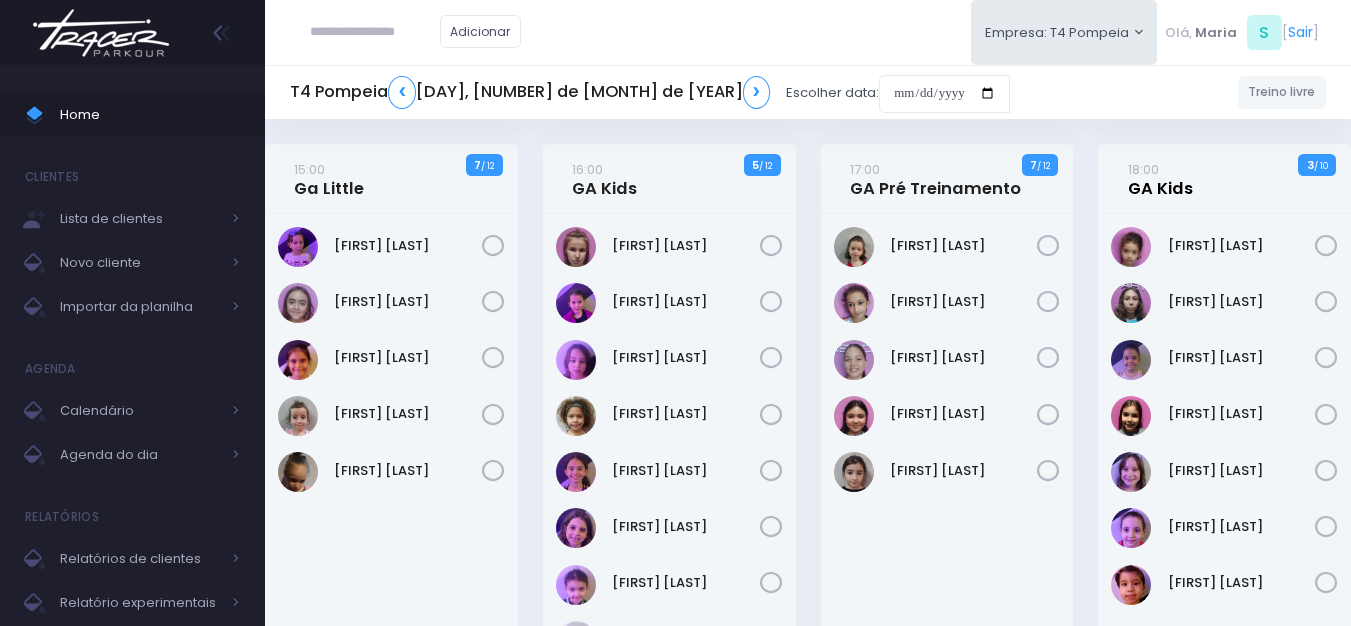 click on "18:00 GA Kids" at bounding box center (1160, 179) 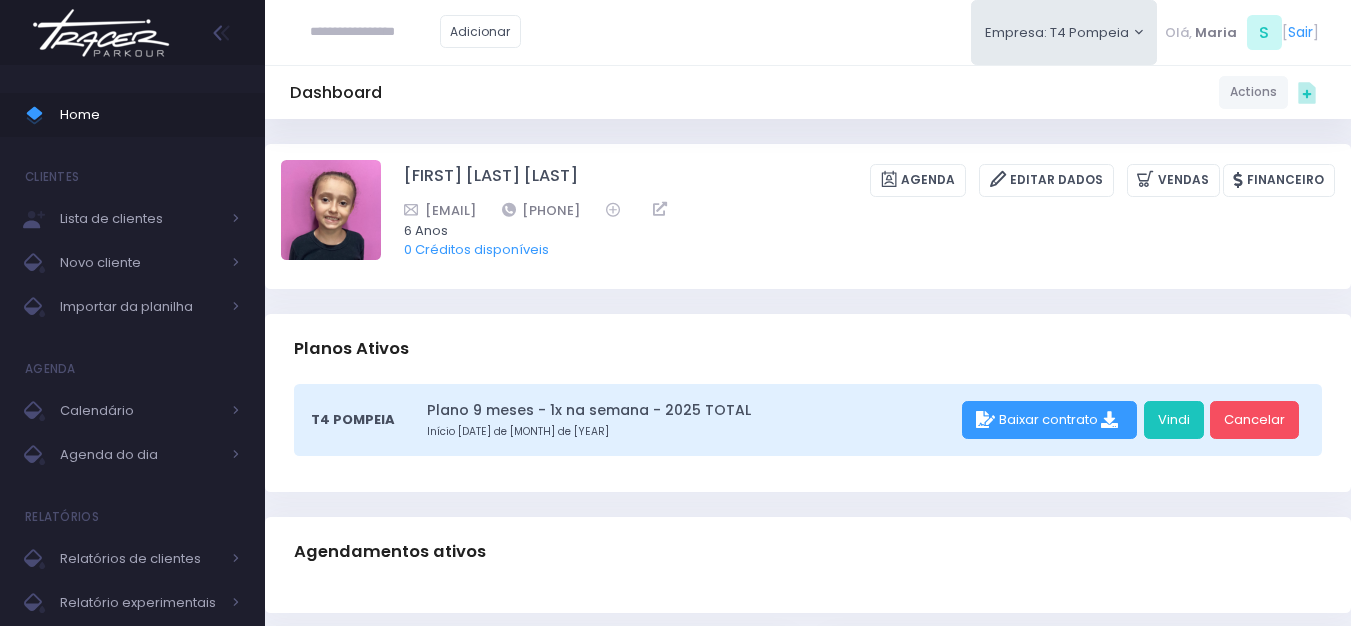 scroll, scrollTop: 0, scrollLeft: 0, axis: both 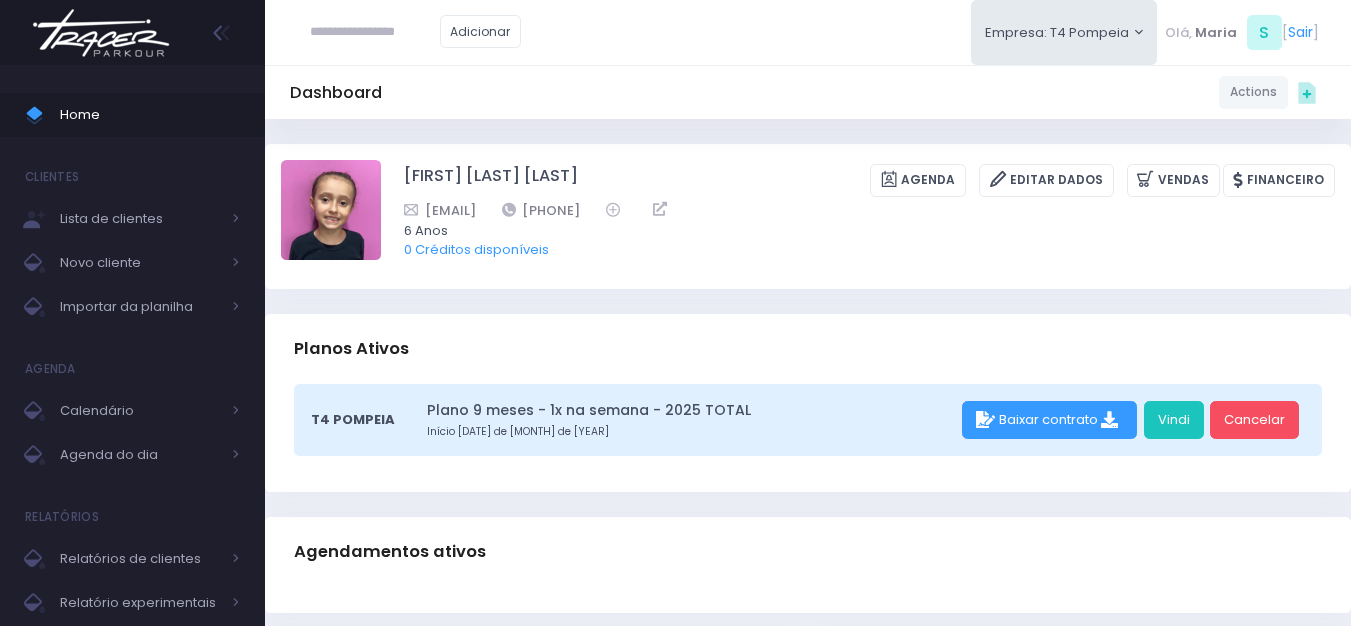 click at bounding box center (375, 32) 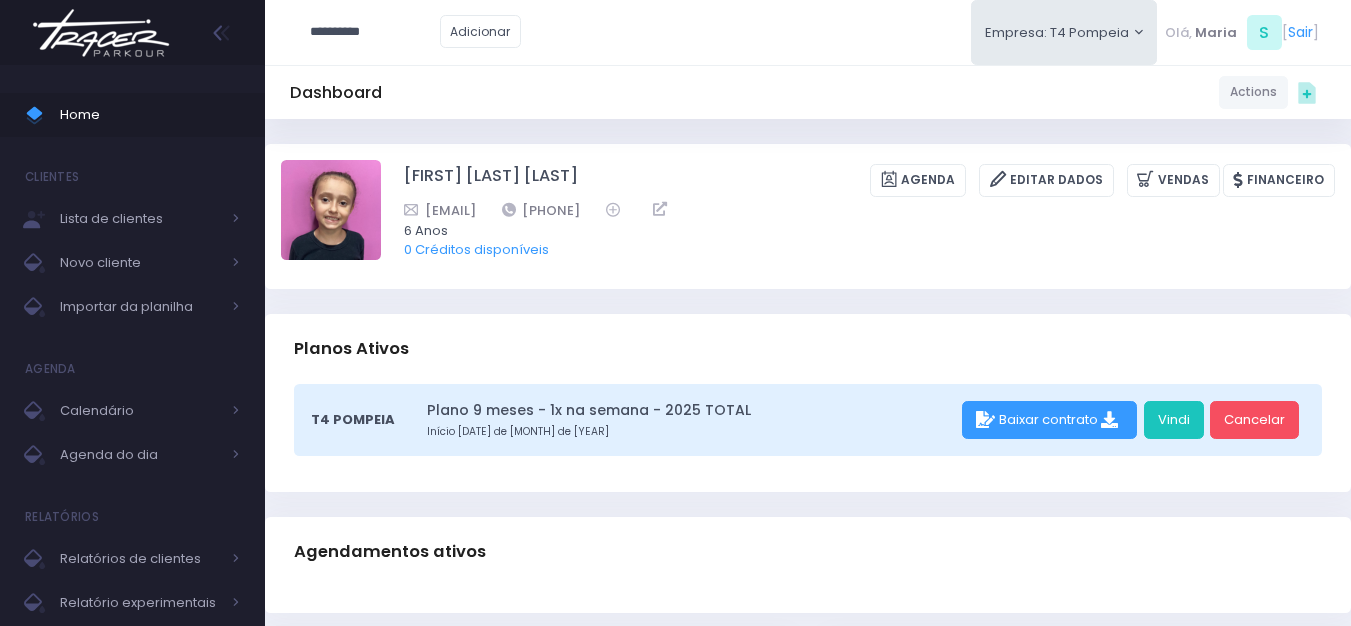 click on "**********" at bounding box center [375, 32] 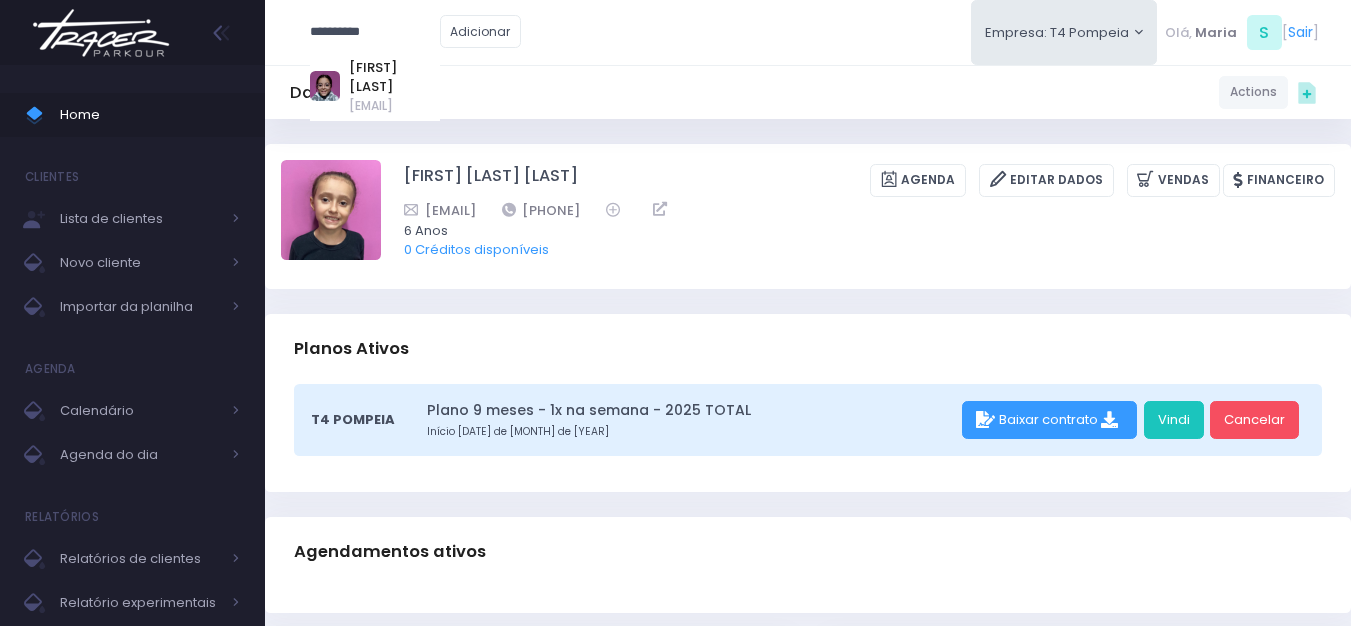 click on "**********" at bounding box center [375, 32] 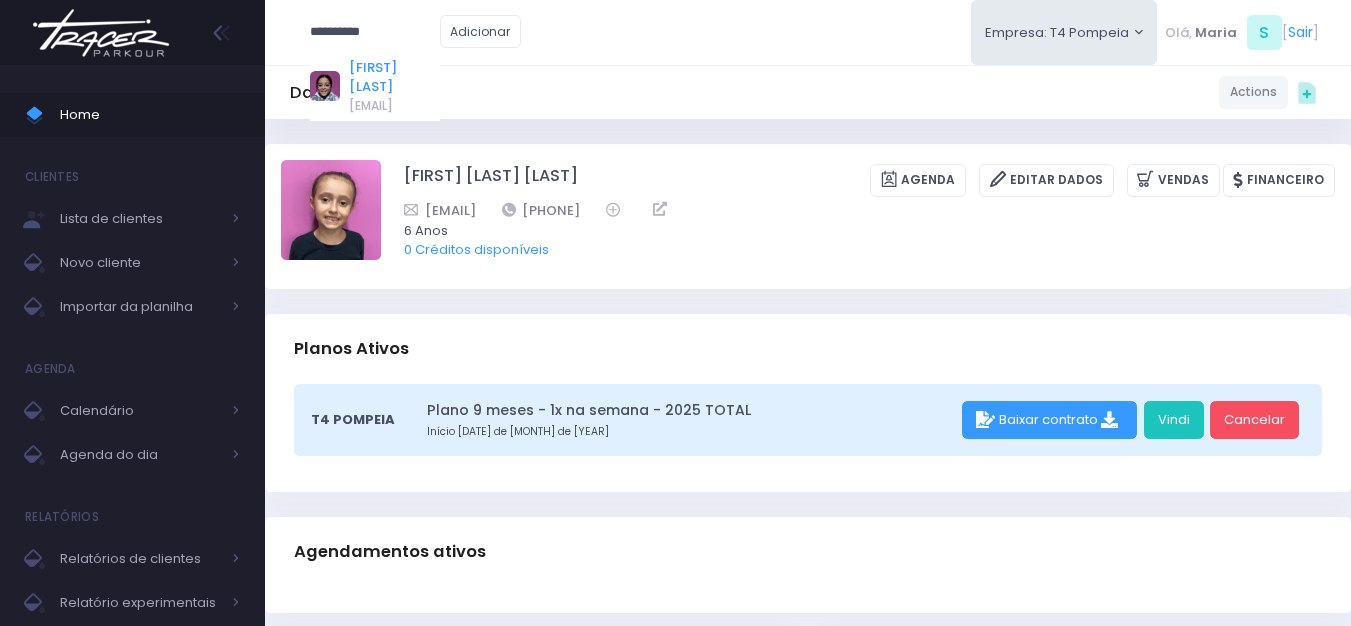 click on "Lorena Henrique" at bounding box center [394, 77] 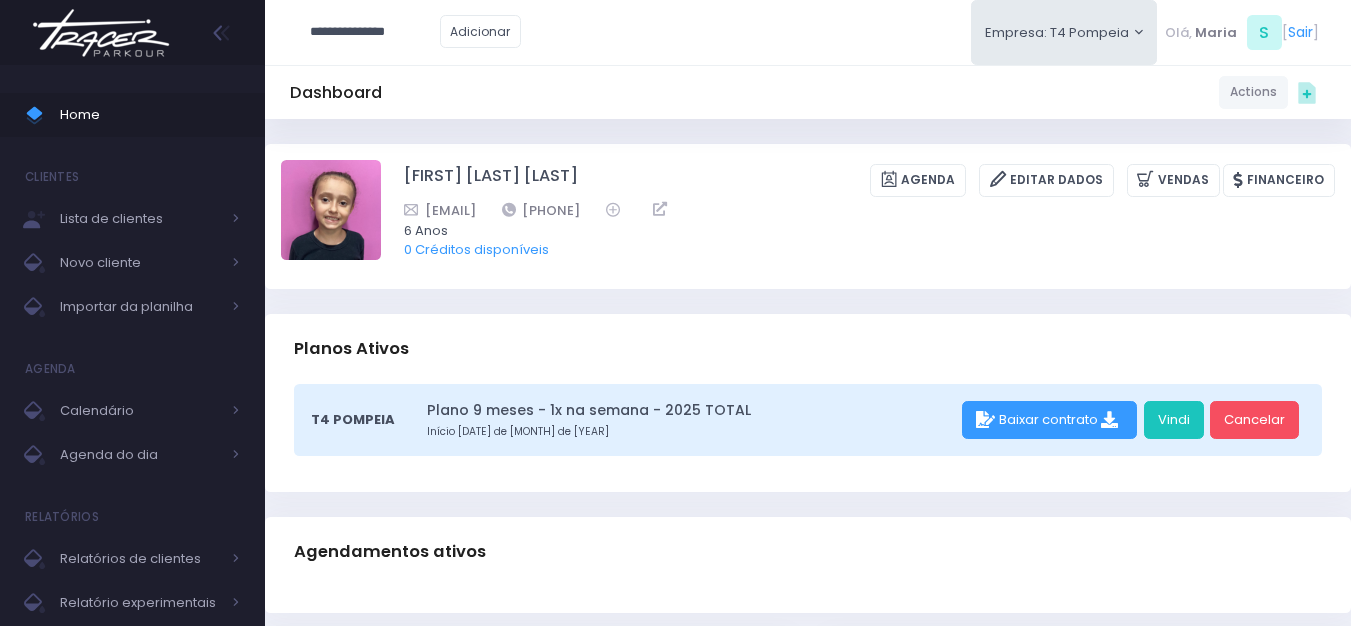 type on "**********" 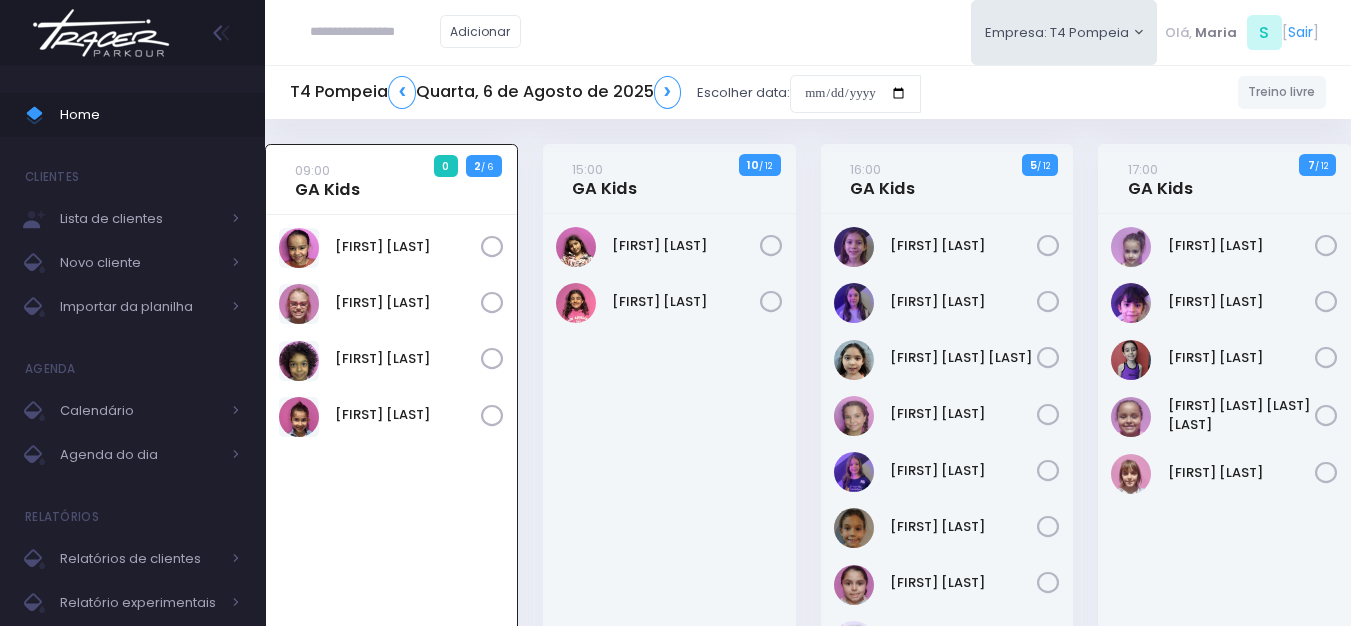scroll, scrollTop: 44, scrollLeft: 0, axis: vertical 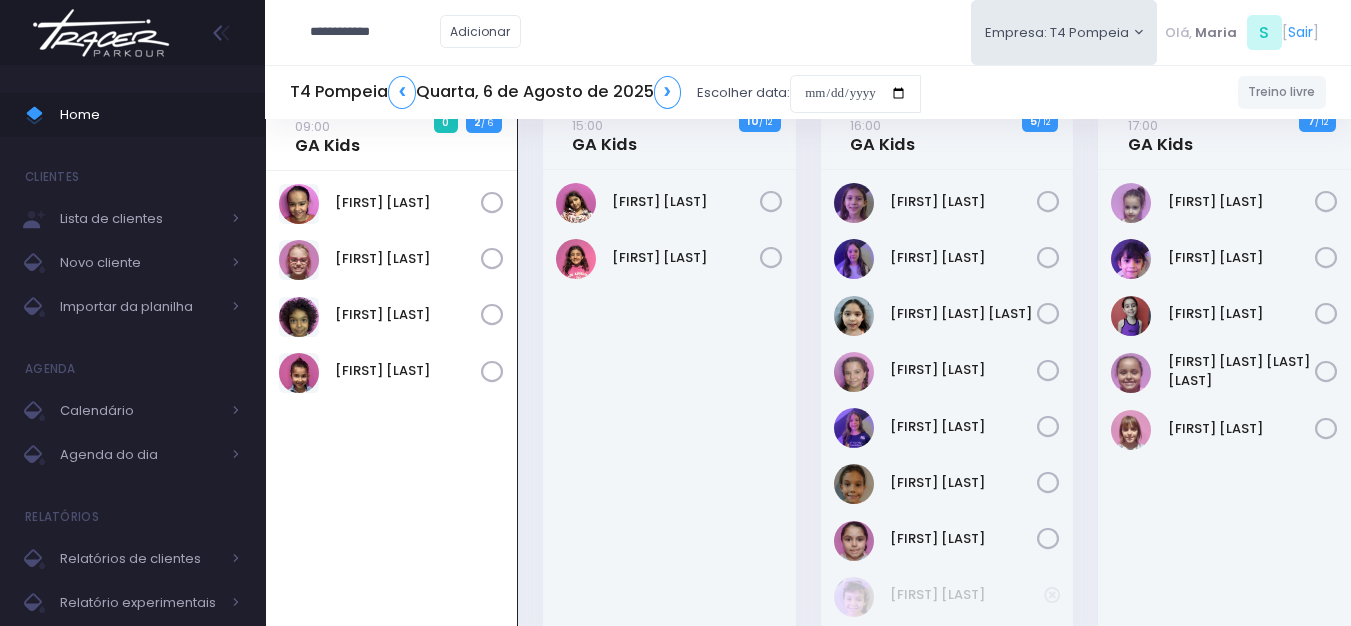type on "**********" 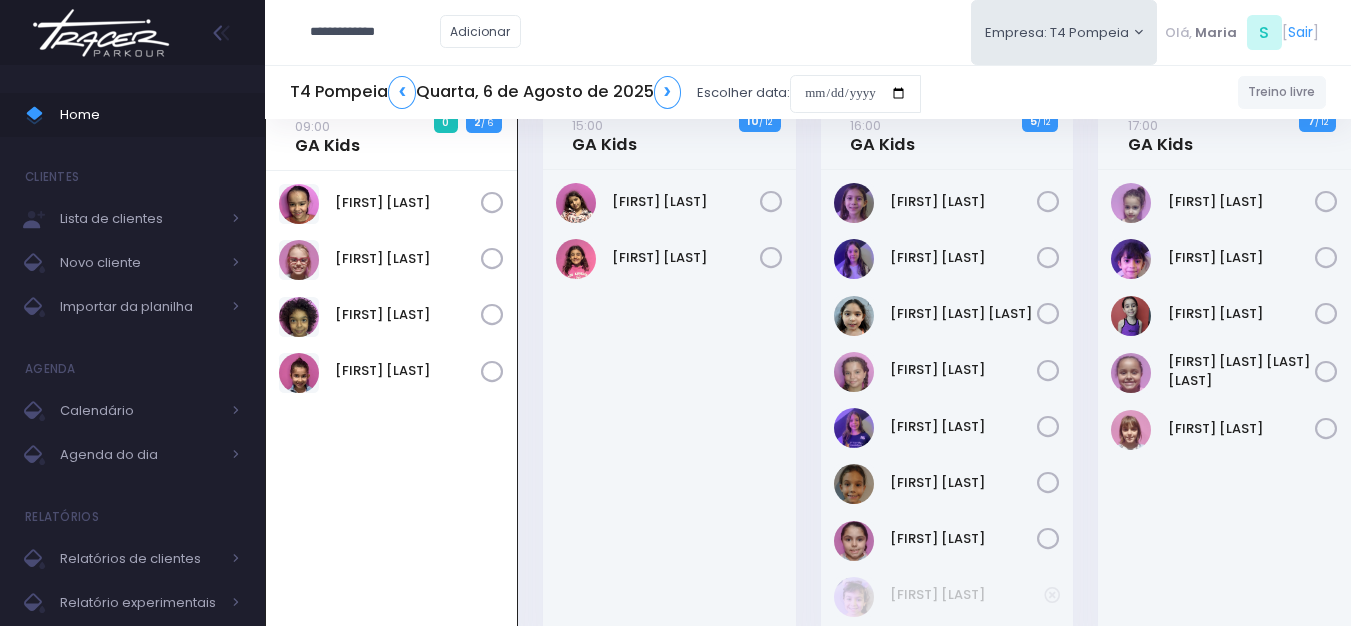 type on "**********" 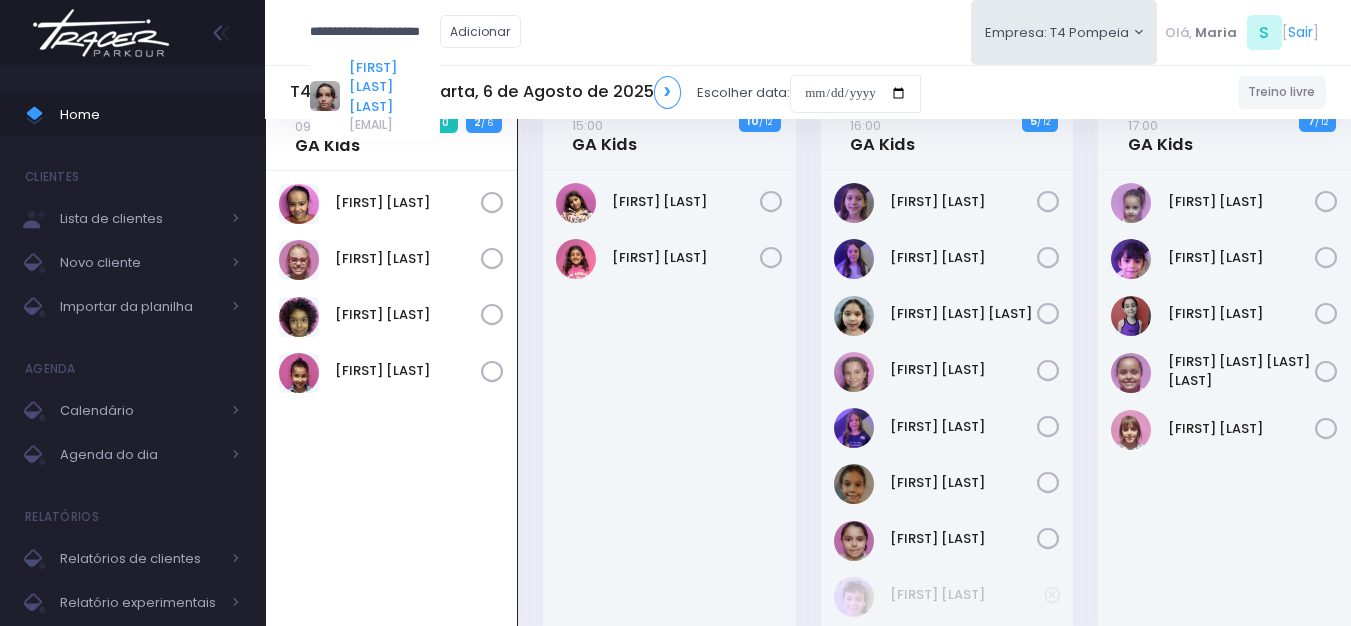 click on "Luiza Lobello Demônaco" at bounding box center [394, 87] 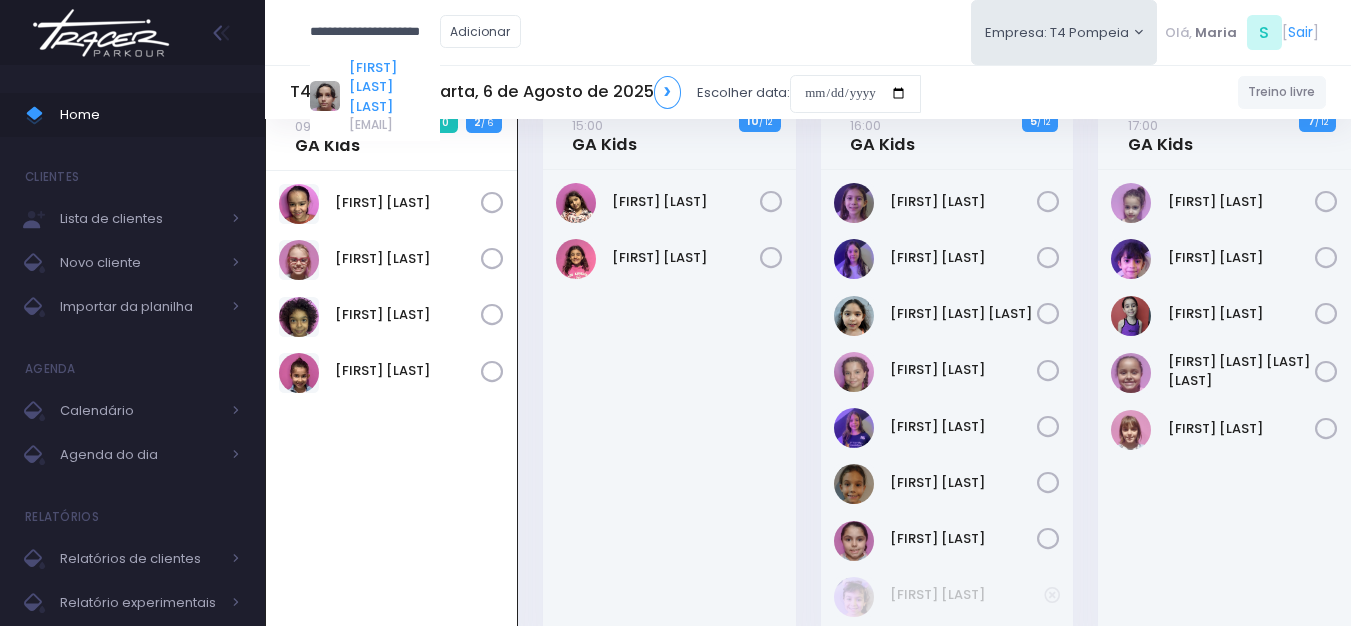 scroll, scrollTop: 0, scrollLeft: 0, axis: both 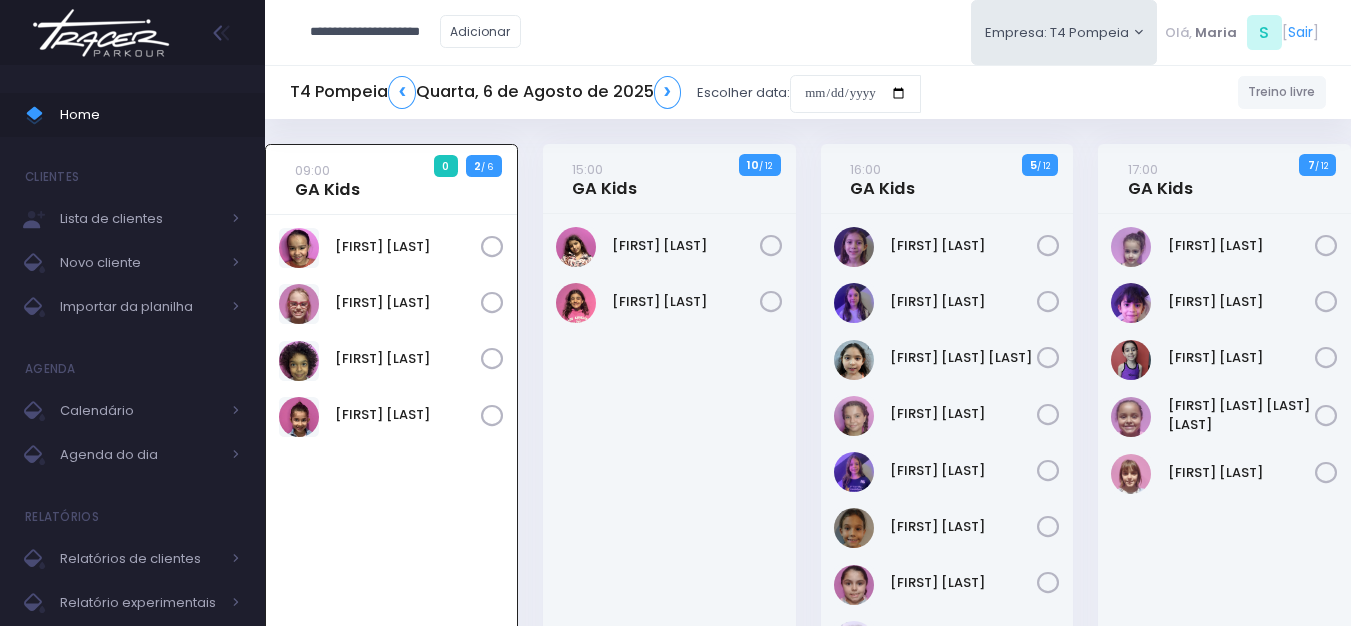 type on "**********" 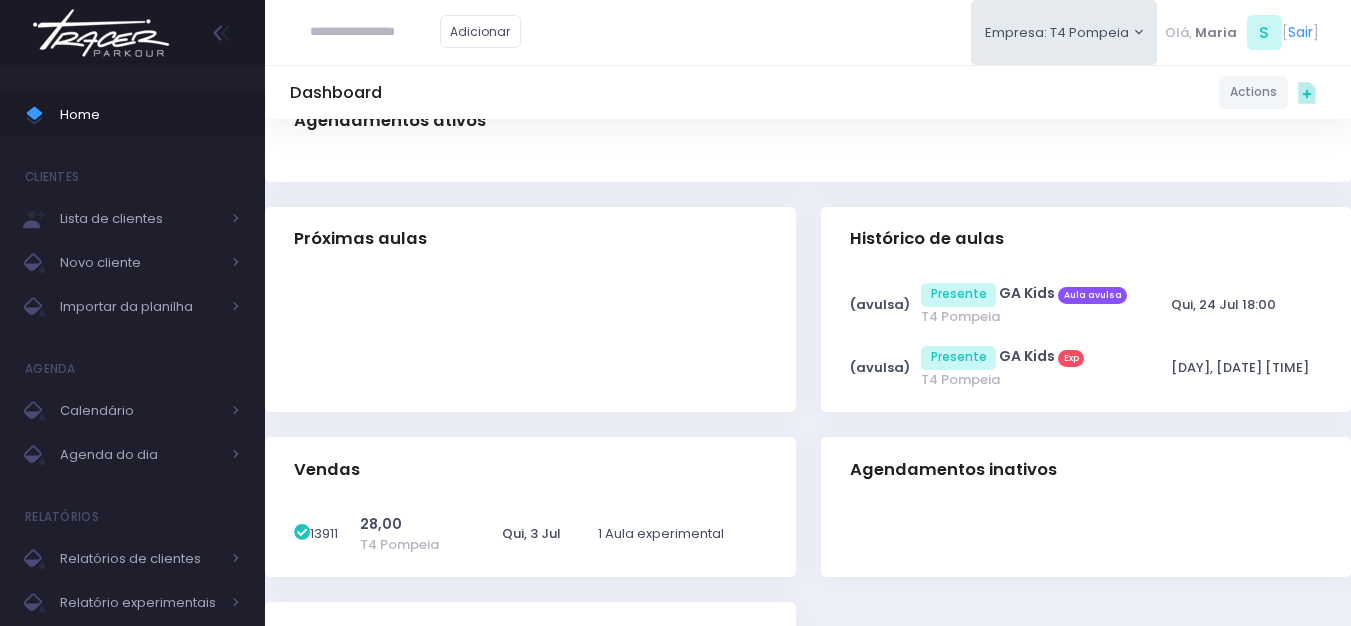 scroll, scrollTop: 400, scrollLeft: 0, axis: vertical 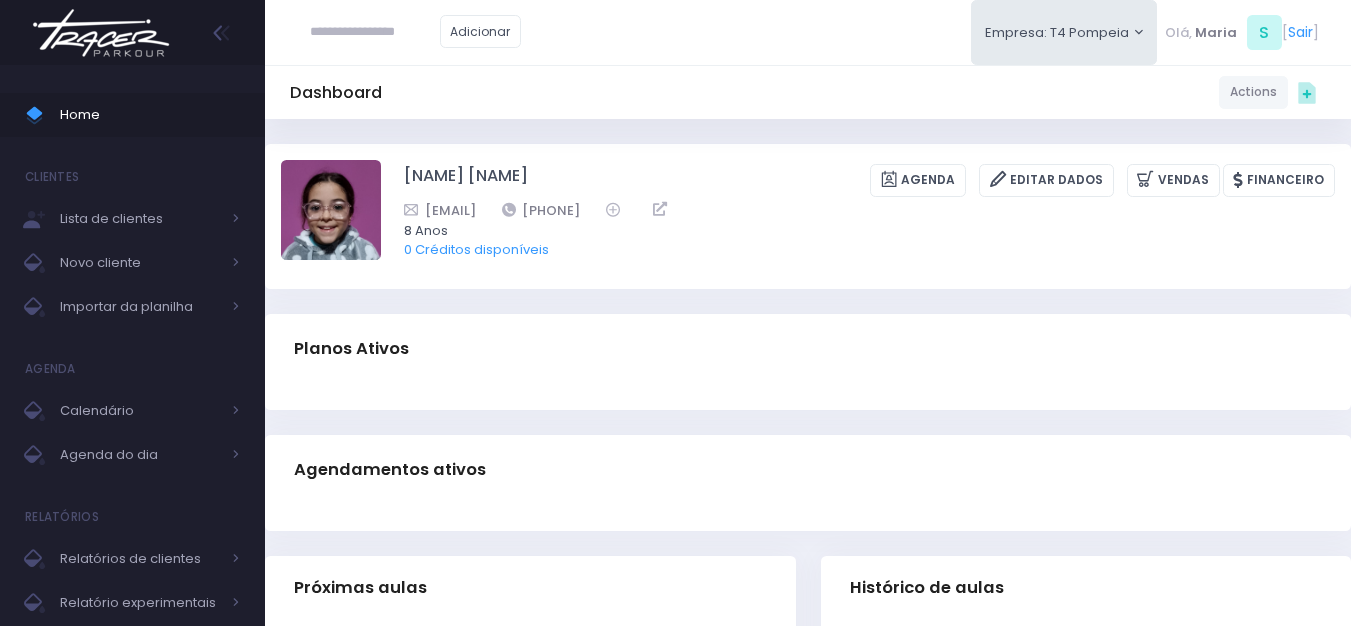 click at bounding box center (101, 33) 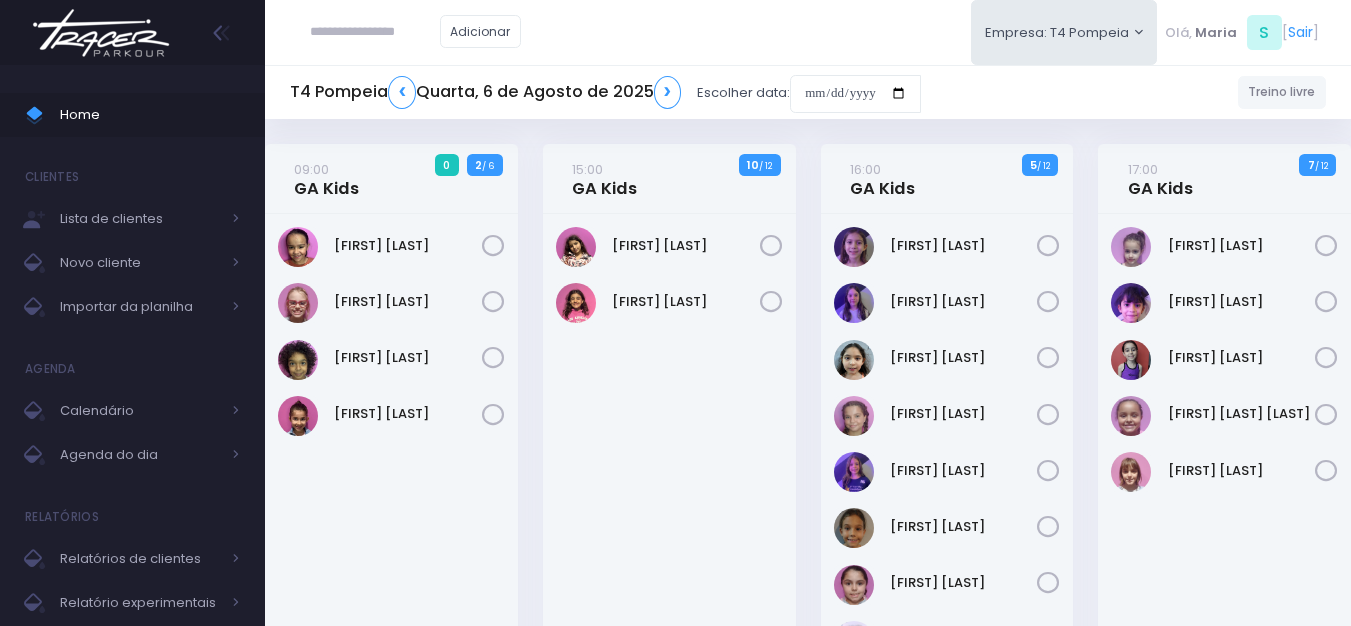 scroll, scrollTop: 0, scrollLeft: 0, axis: both 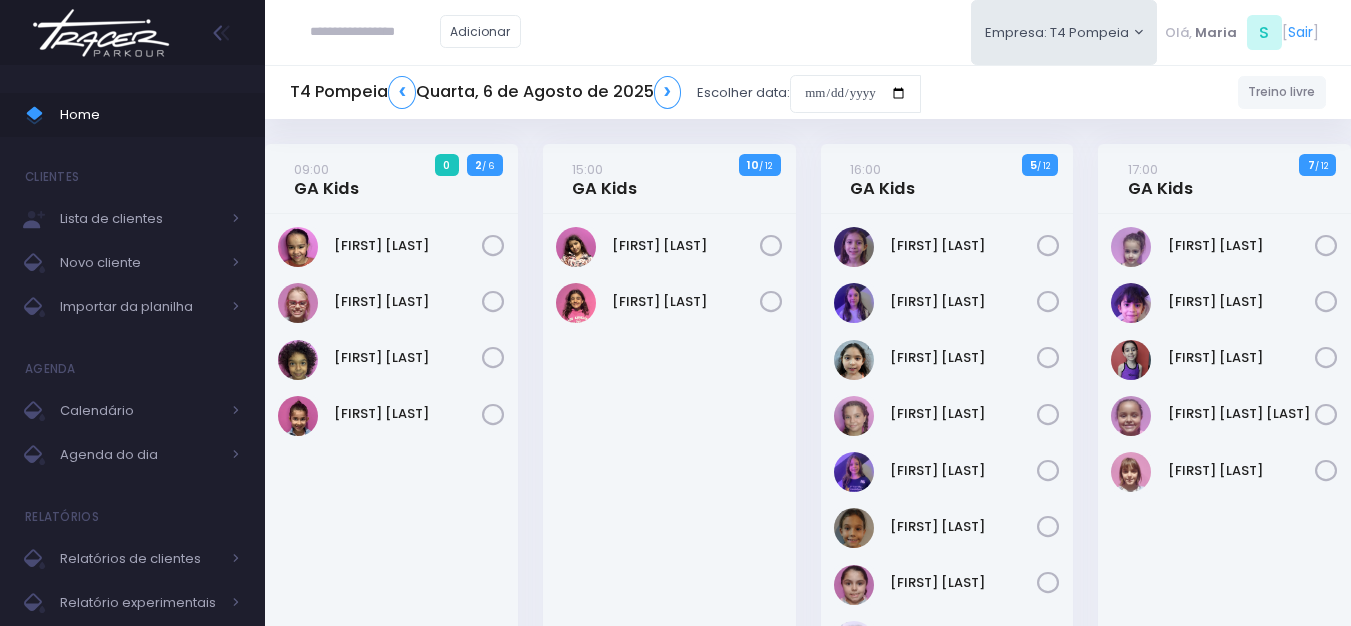 drag, startPoint x: 119, startPoint y: 39, endPoint x: 153, endPoint y: 0, distance: 51.739735 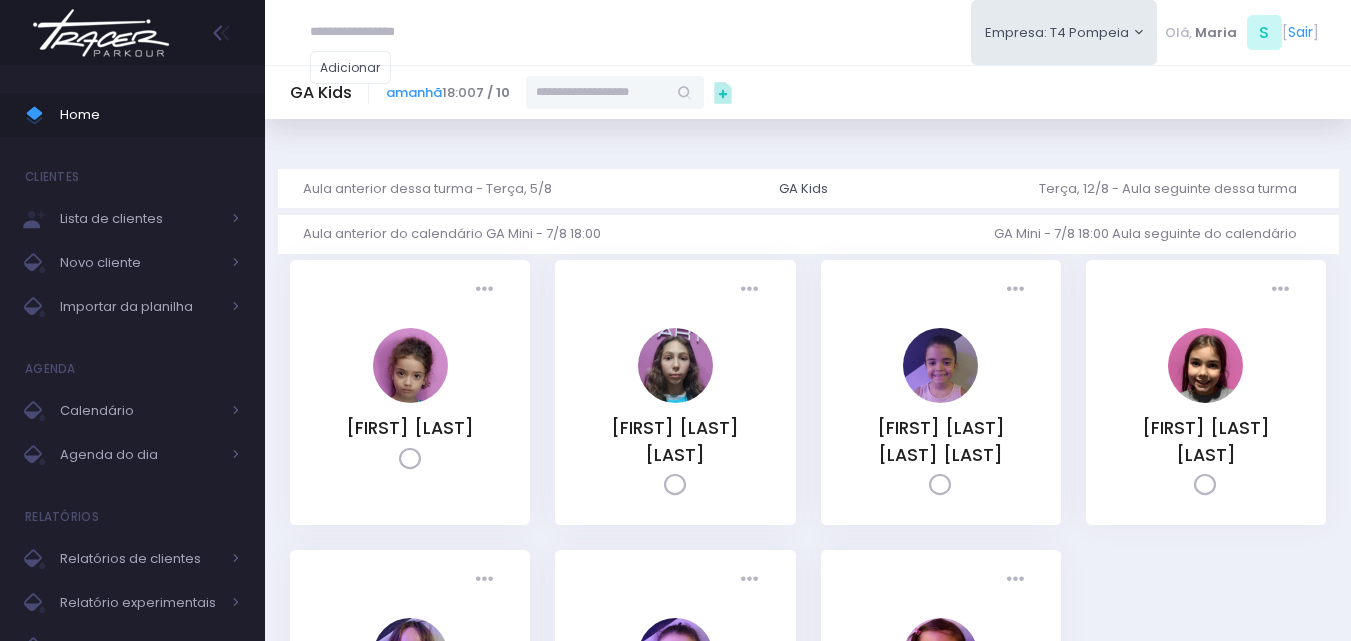 scroll, scrollTop: 0, scrollLeft: 0, axis: both 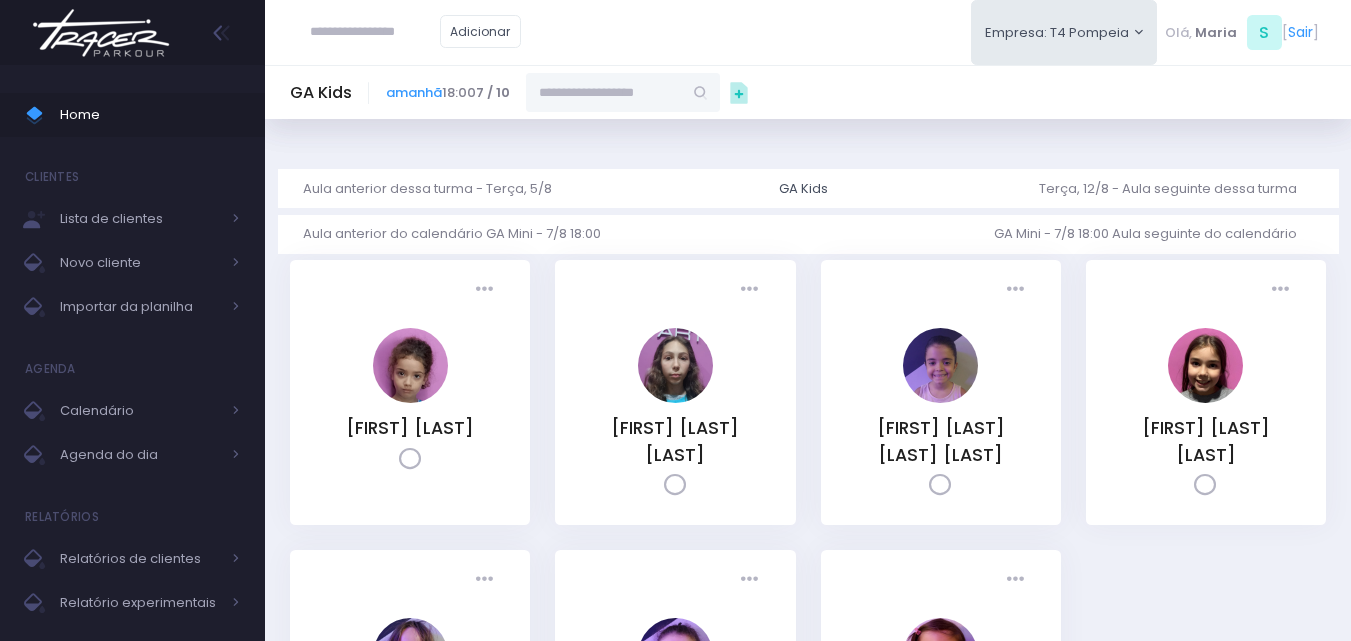 click at bounding box center [604, 92] 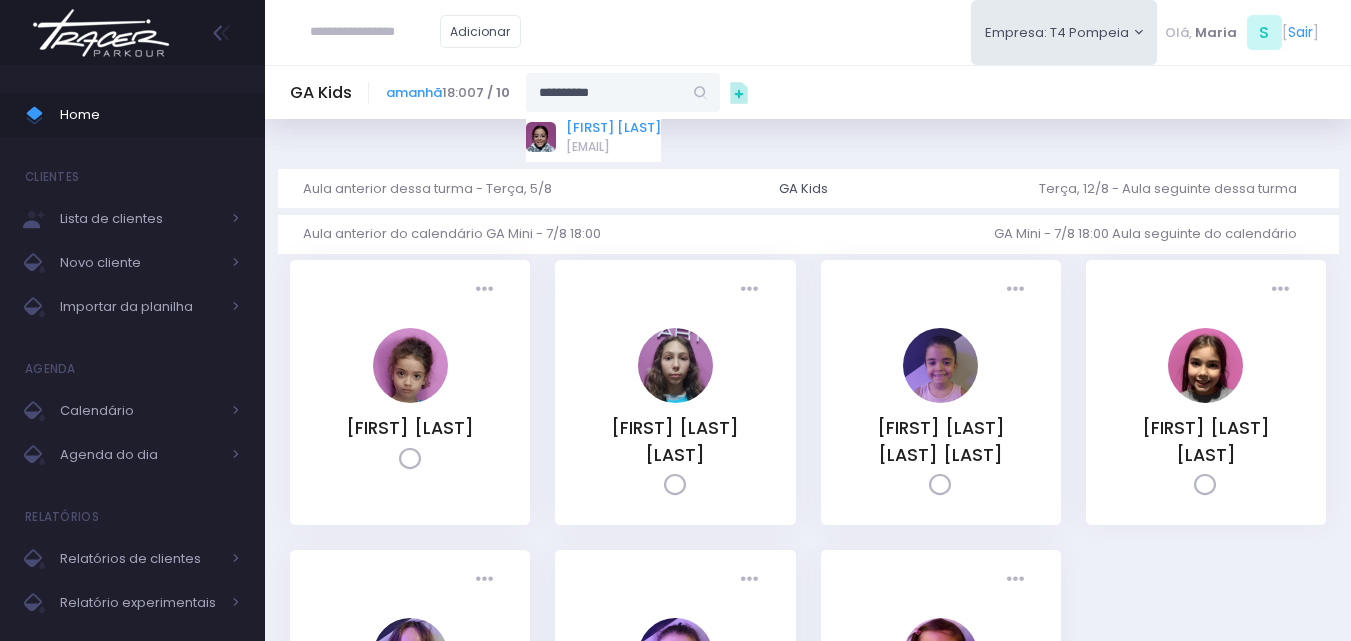 click on "[FIRST] [LAST]" at bounding box center [613, 128] 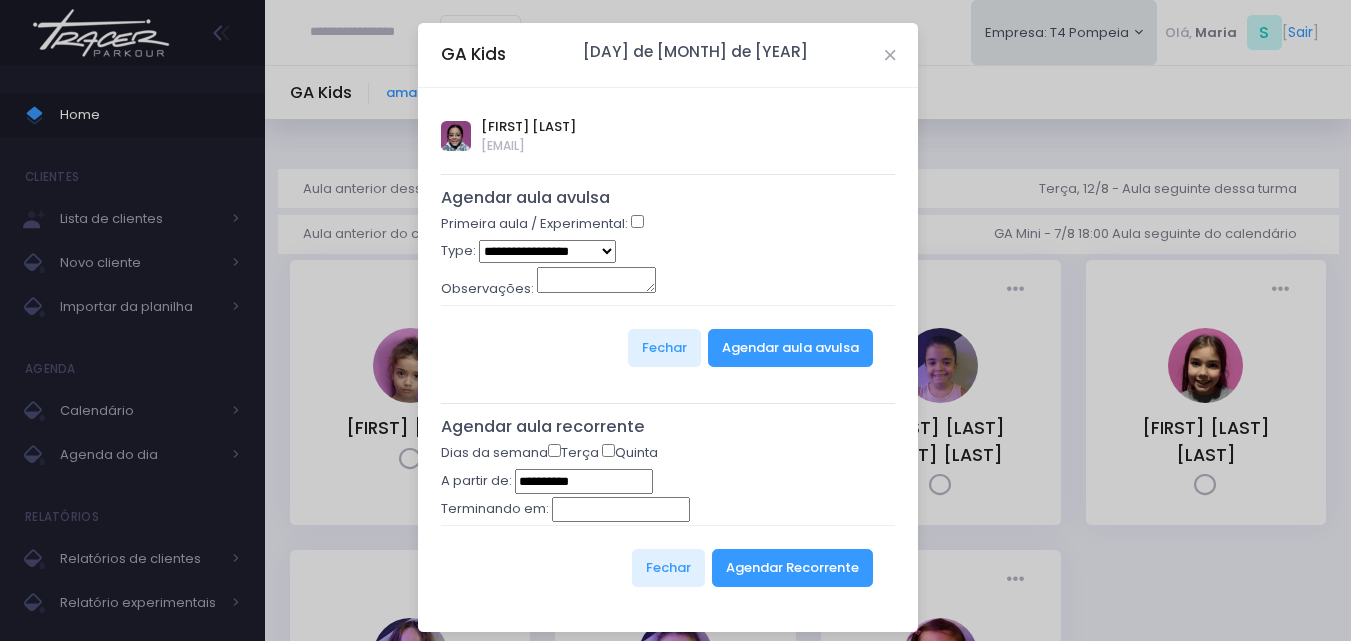 type on "**********" 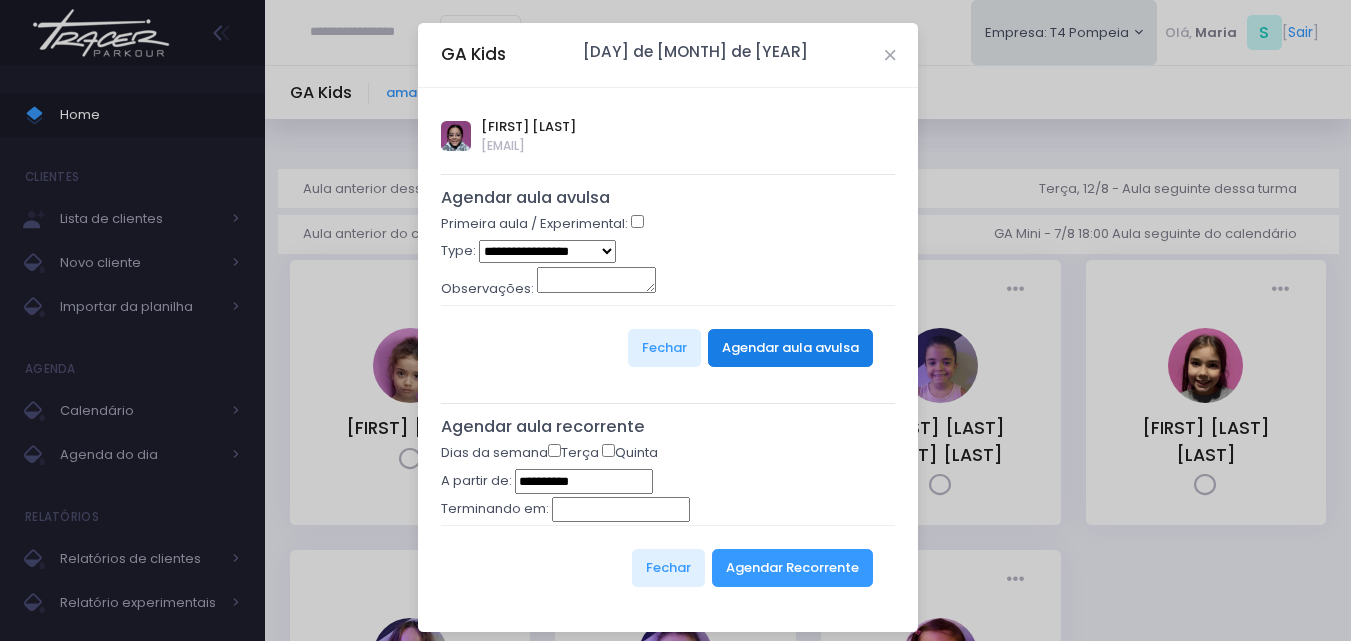 click on "Agendar aula avulsa" at bounding box center (790, 348) 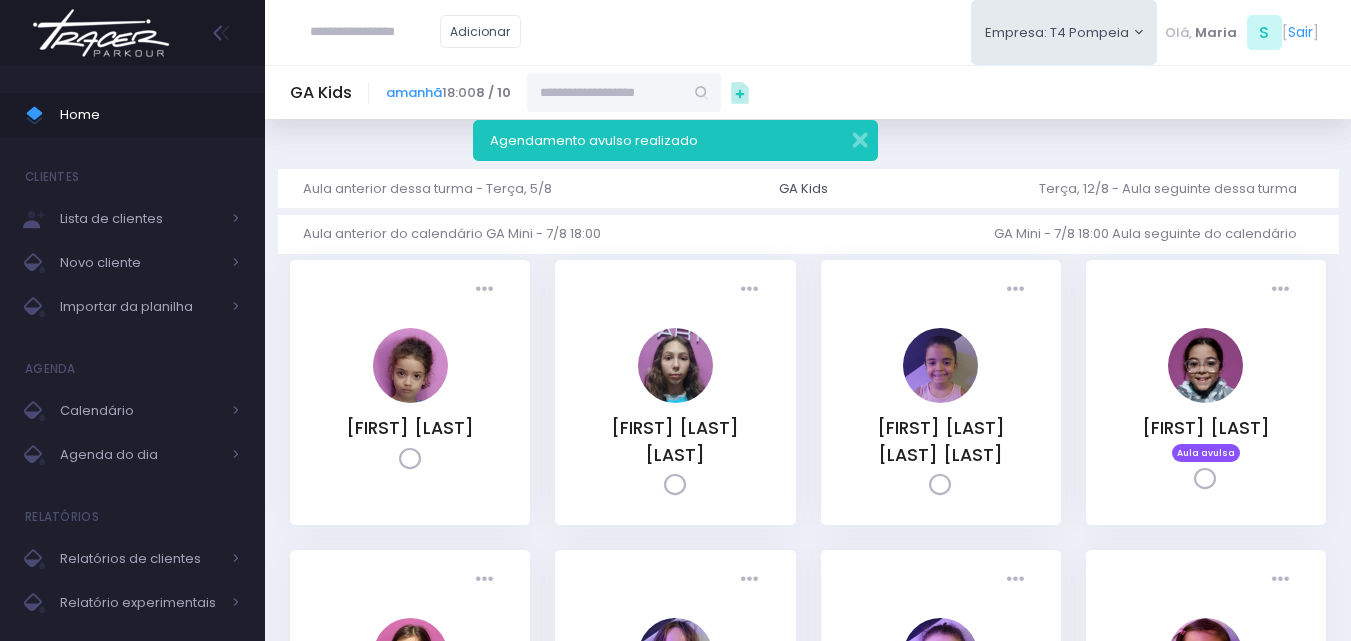 scroll, scrollTop: 0, scrollLeft: 0, axis: both 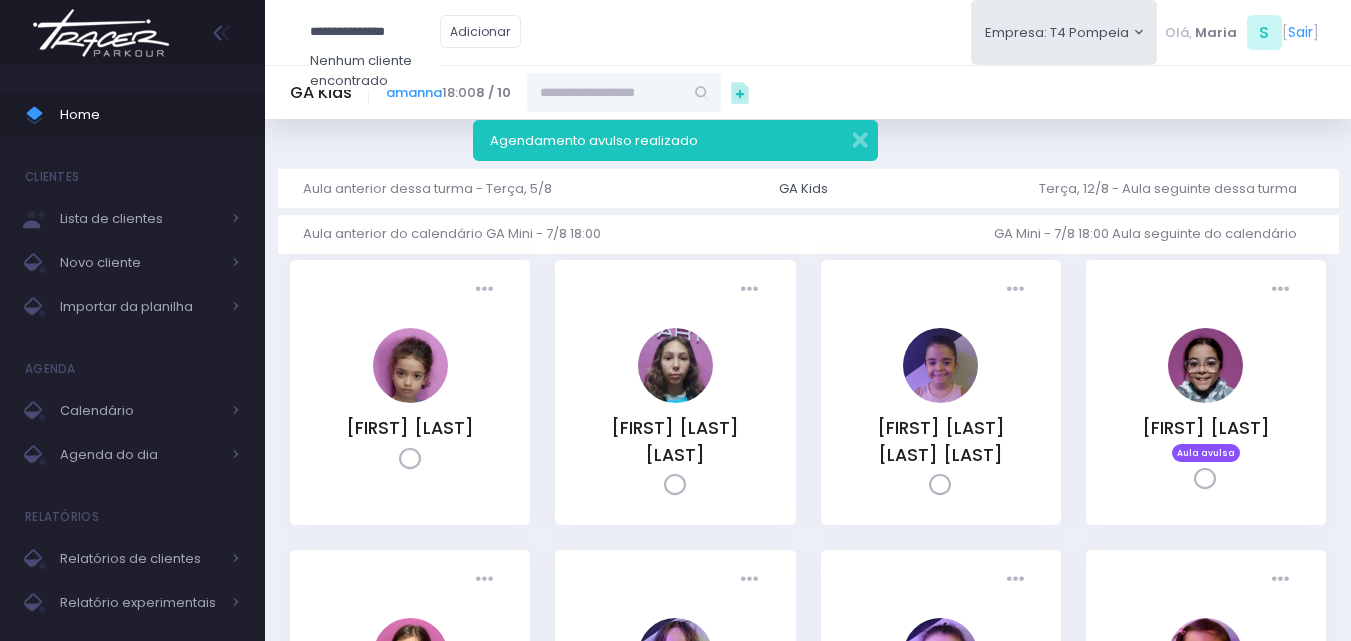 type on "**********" 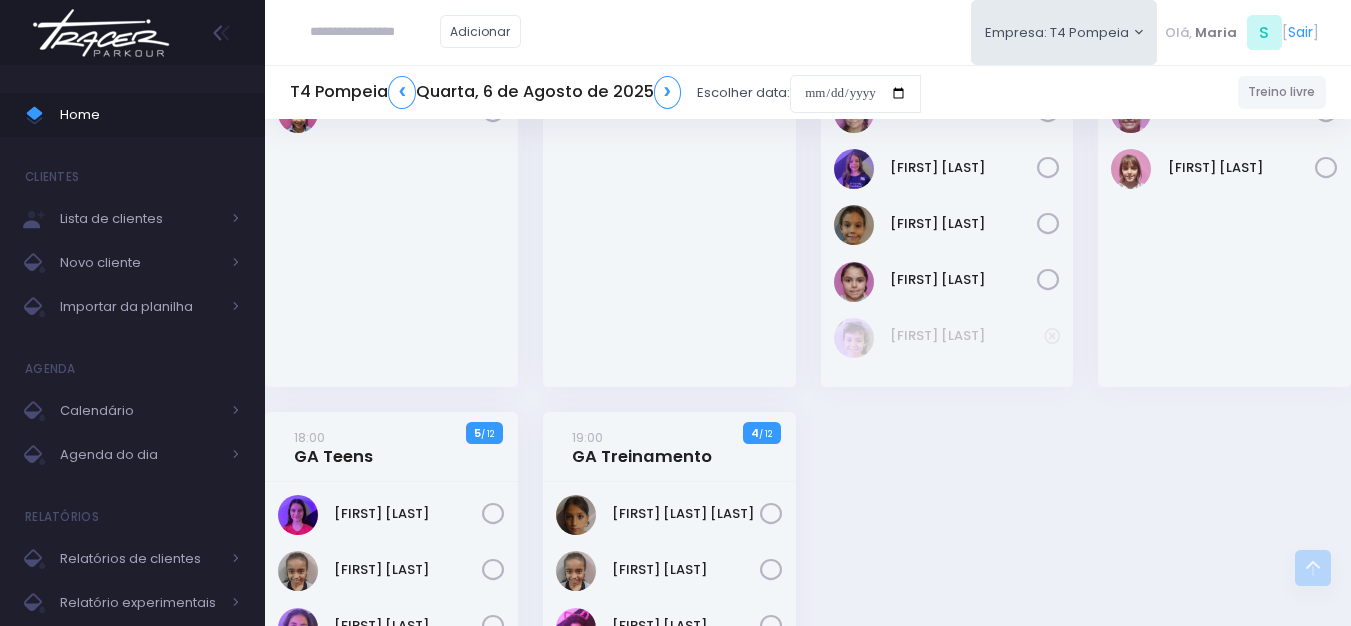 scroll, scrollTop: 300, scrollLeft: 0, axis: vertical 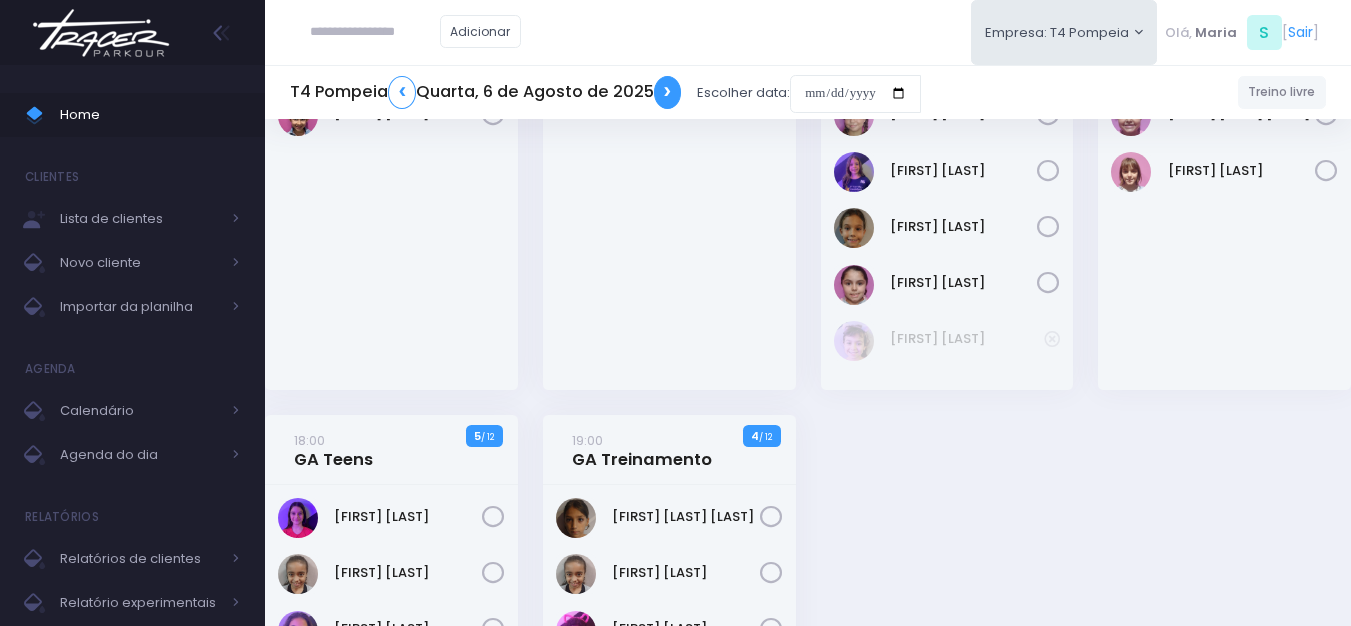 click on "❯" at bounding box center (668, 92) 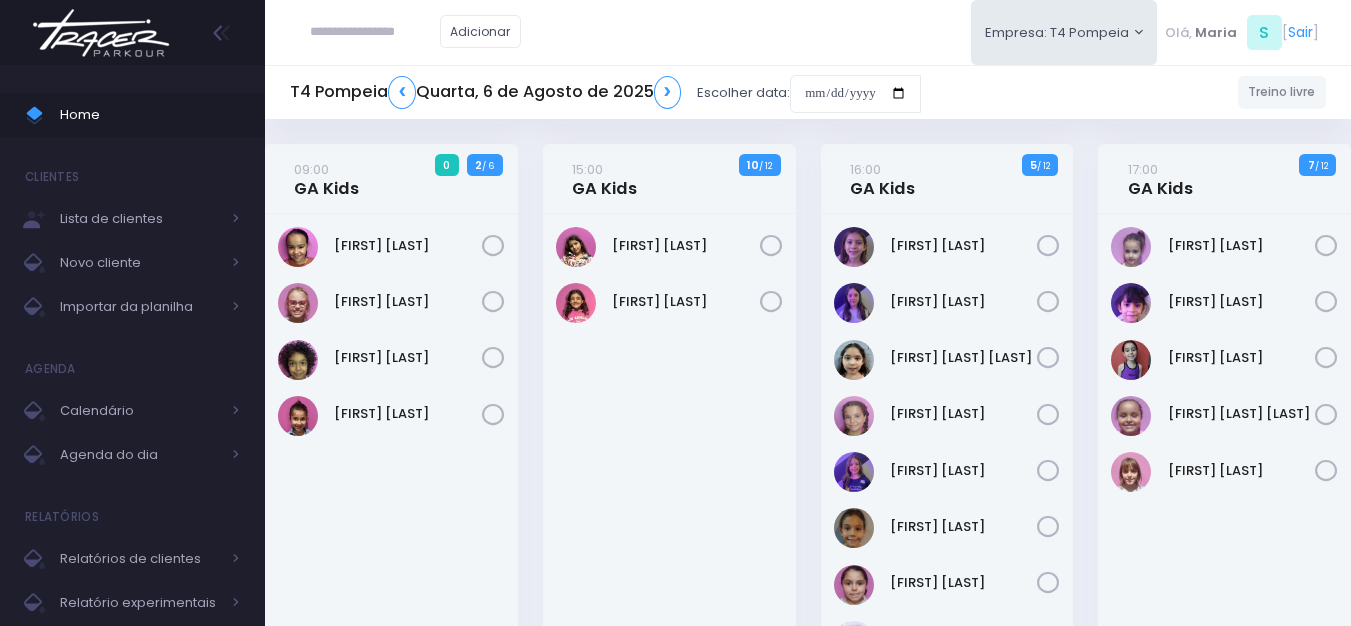 scroll, scrollTop: 0, scrollLeft: 0, axis: both 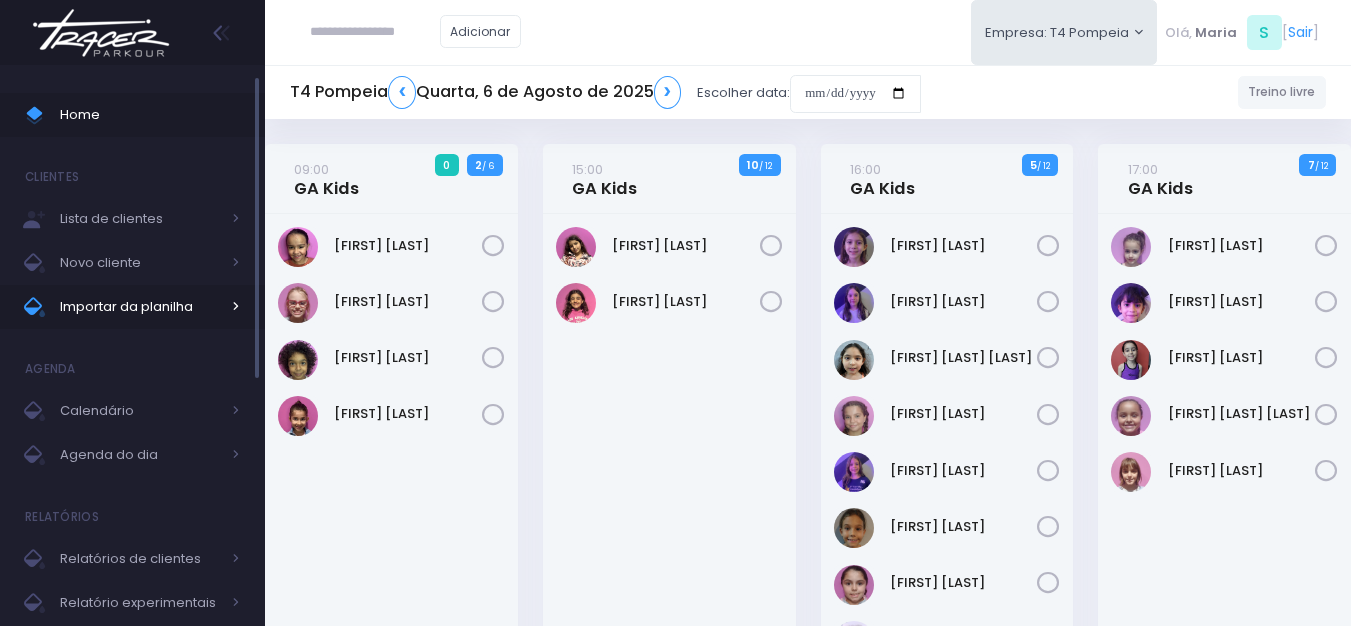 click on "Importar da planilha" at bounding box center [140, 307] 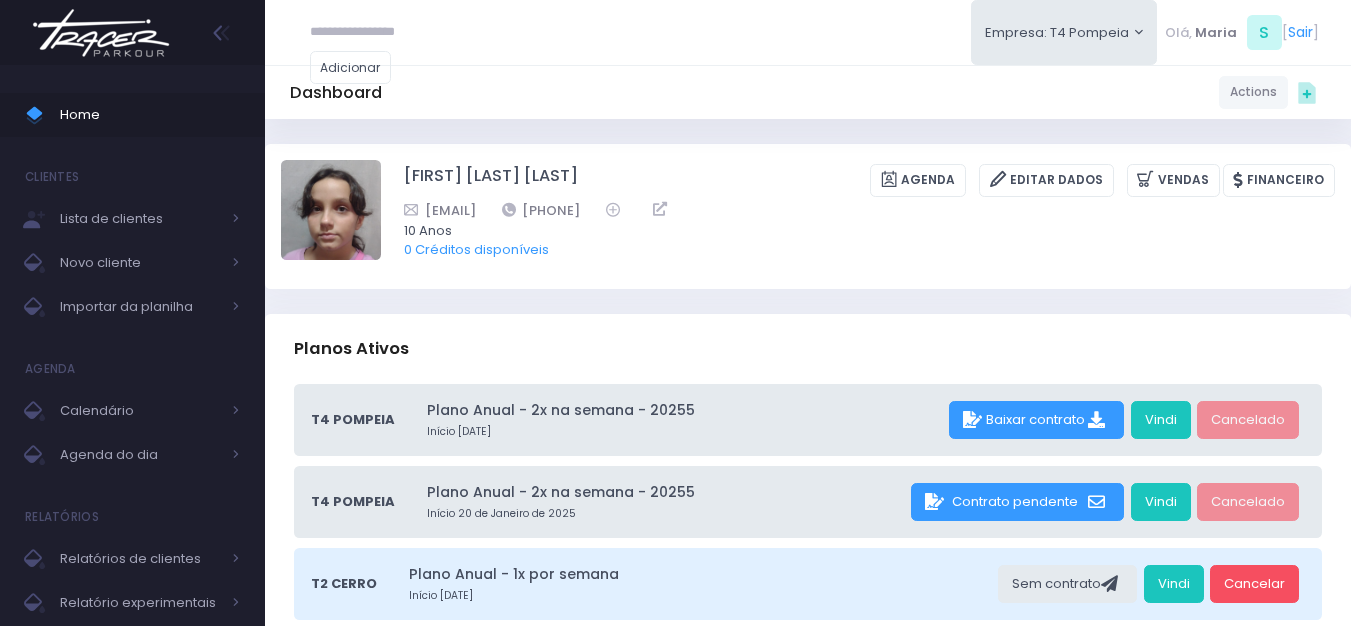 scroll, scrollTop: 0, scrollLeft: 0, axis: both 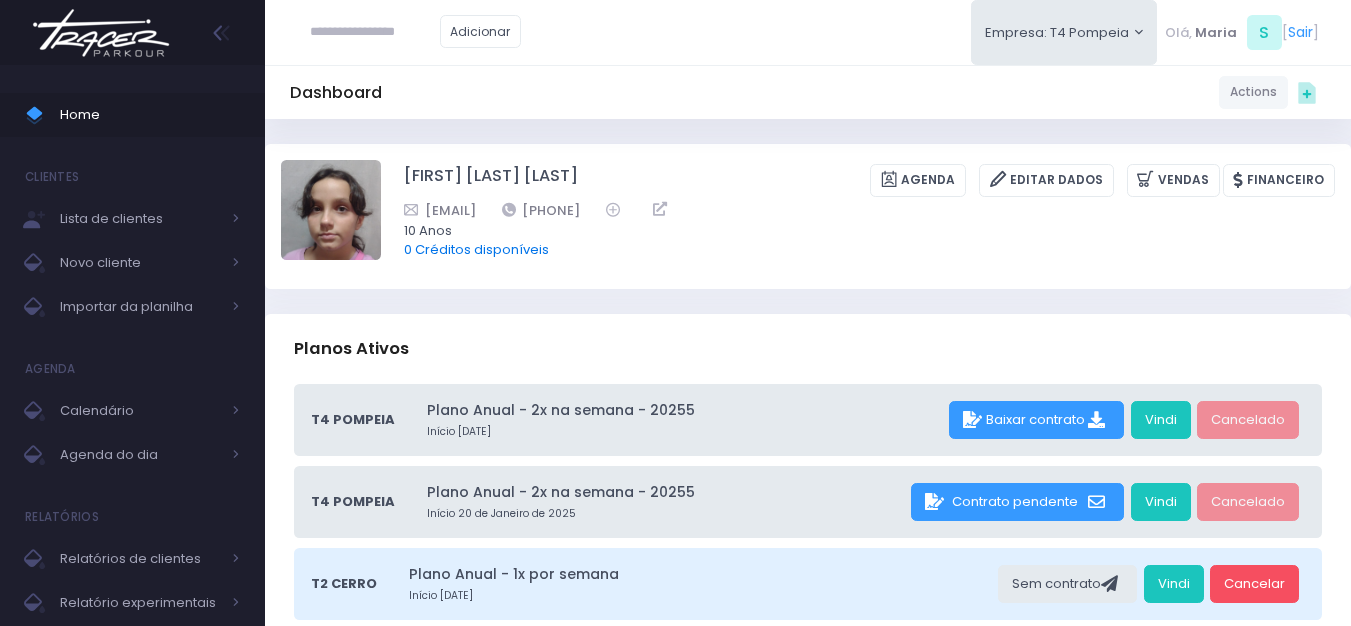 click on "0 Créditos disponíveis" at bounding box center (476, 249) 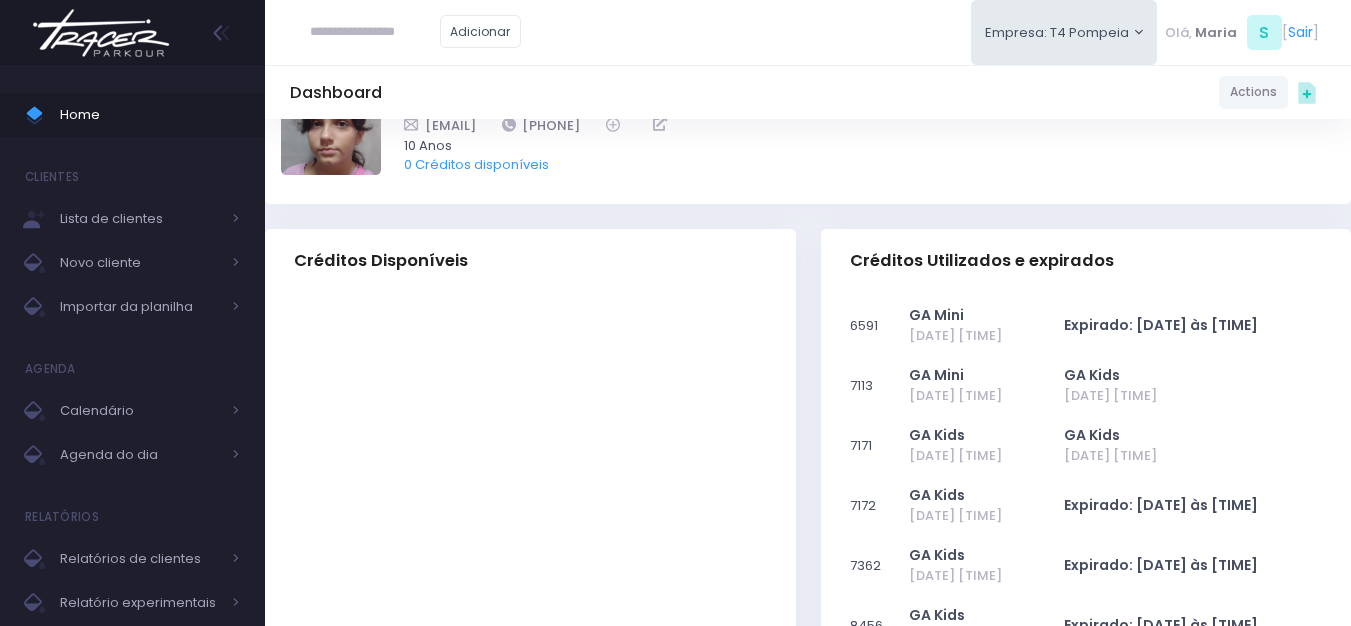 scroll, scrollTop: 200, scrollLeft: 0, axis: vertical 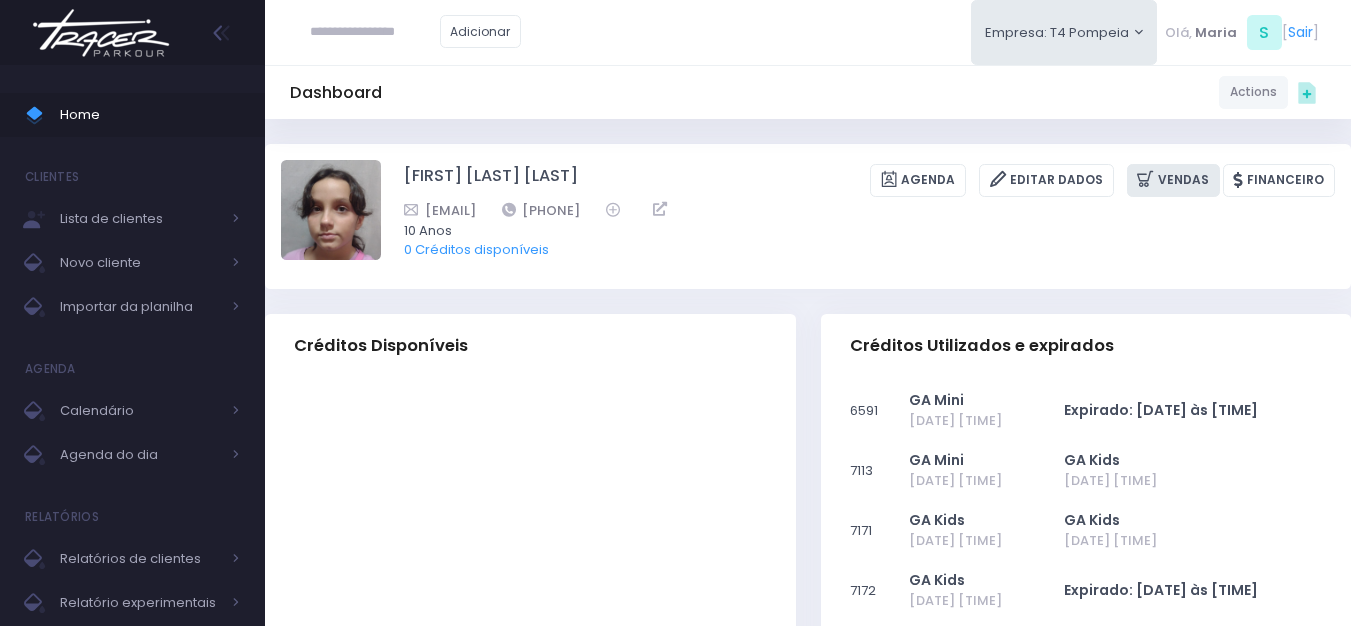 click on "Vendas" at bounding box center (1173, 180) 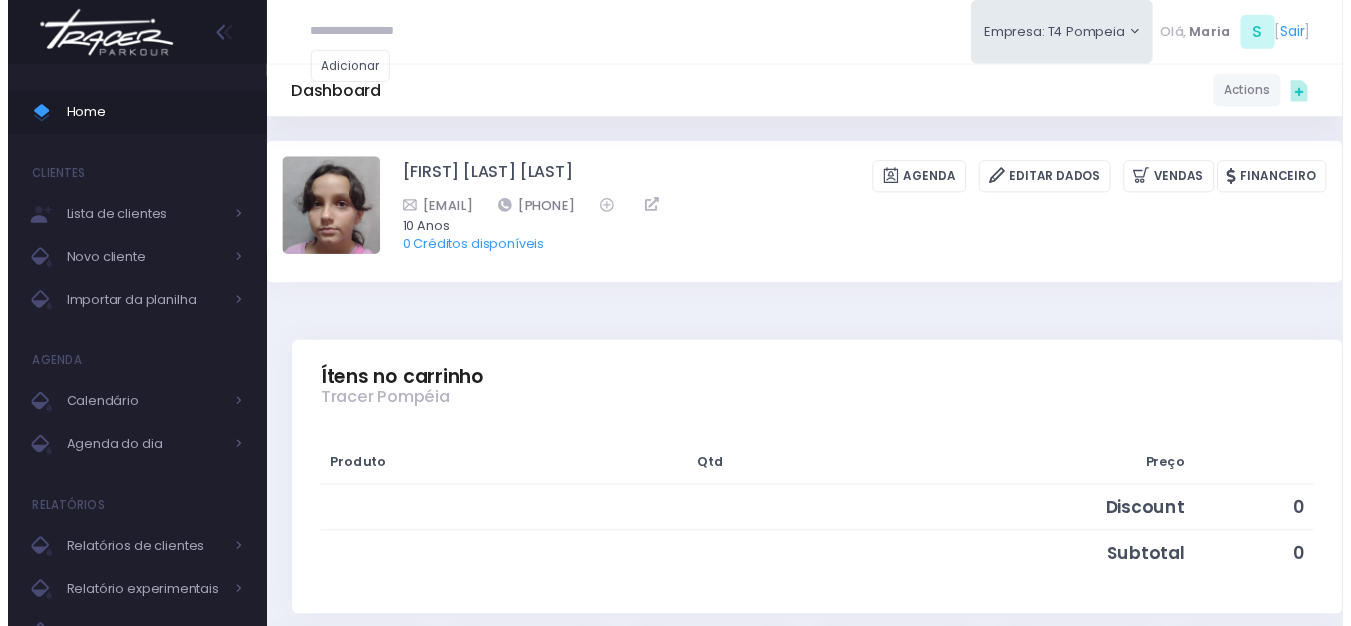 scroll, scrollTop: 0, scrollLeft: 0, axis: both 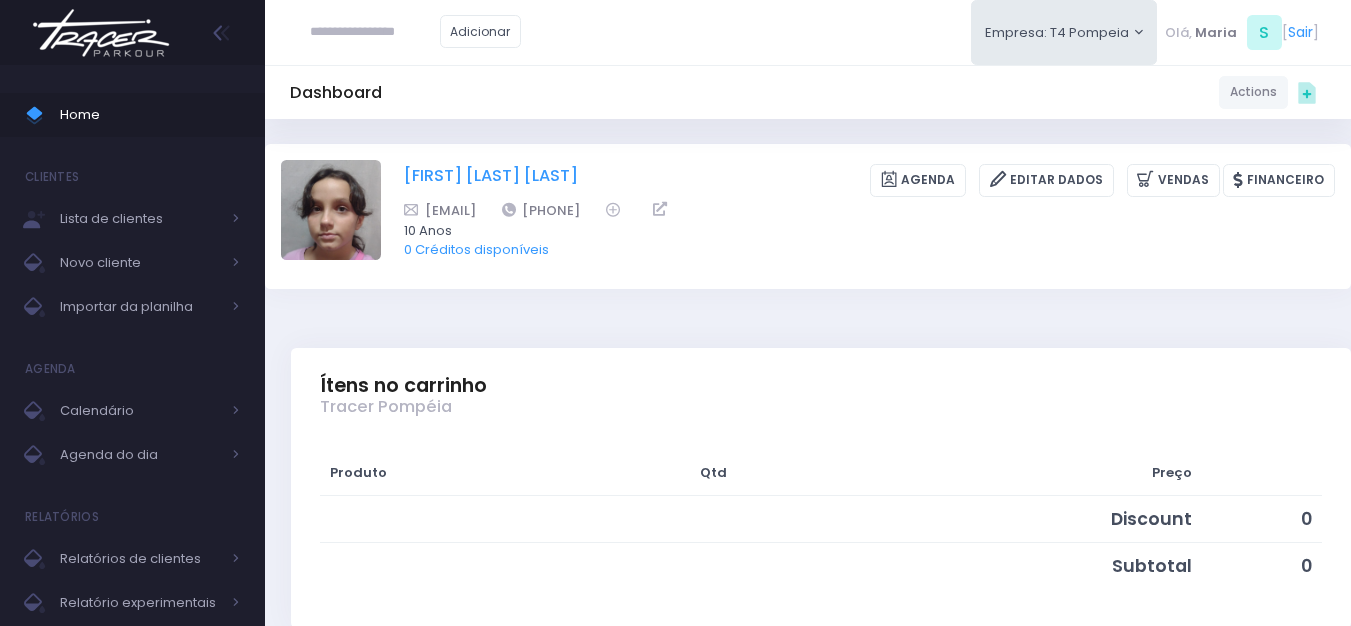 click on "[FIRST] [LAST]" at bounding box center (491, 180) 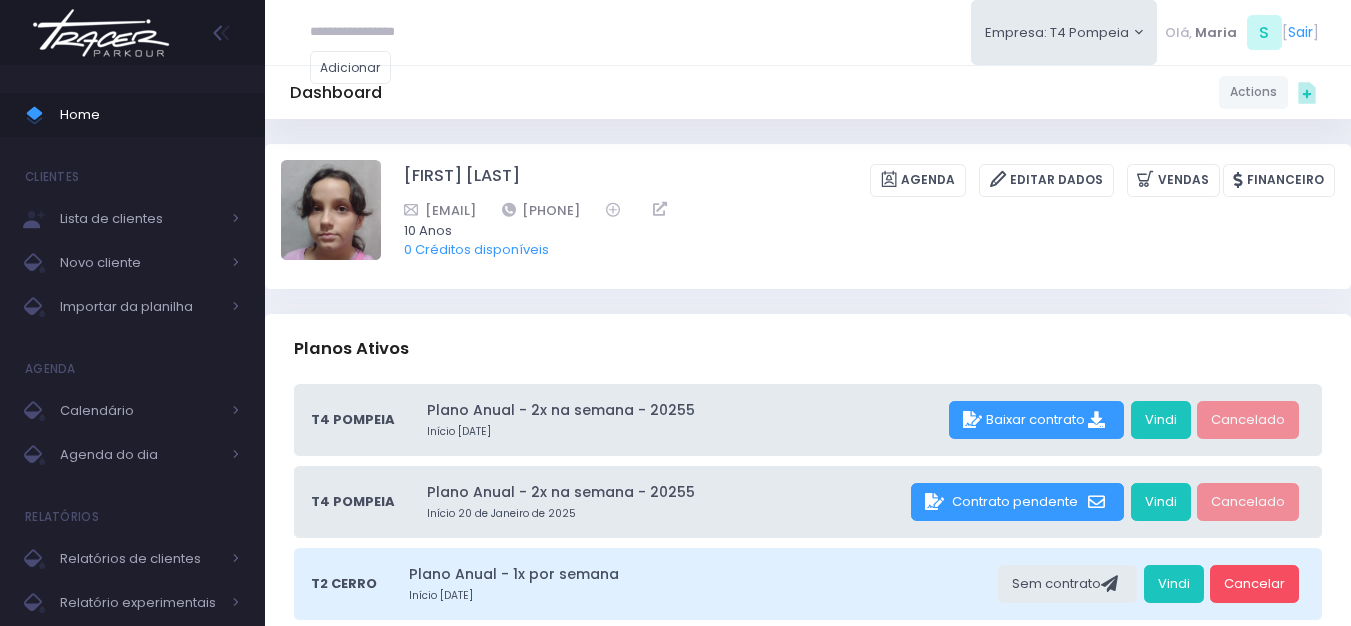 scroll, scrollTop: 0, scrollLeft: 0, axis: both 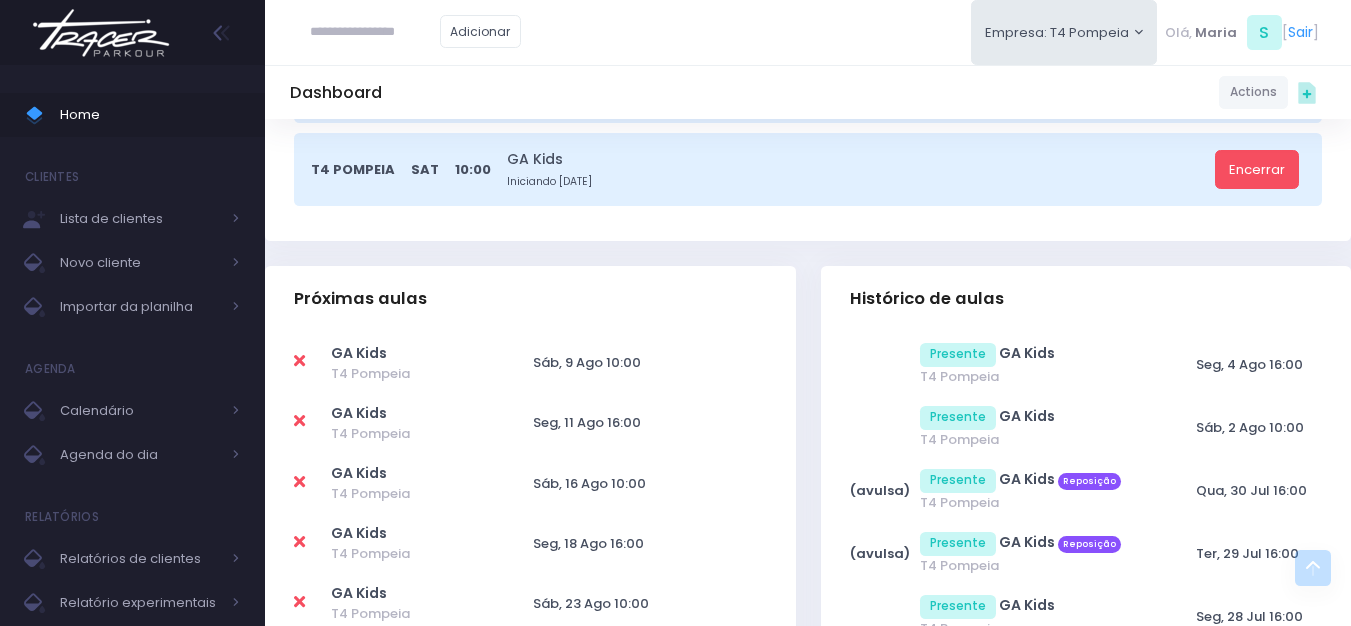 click at bounding box center [312, 363] 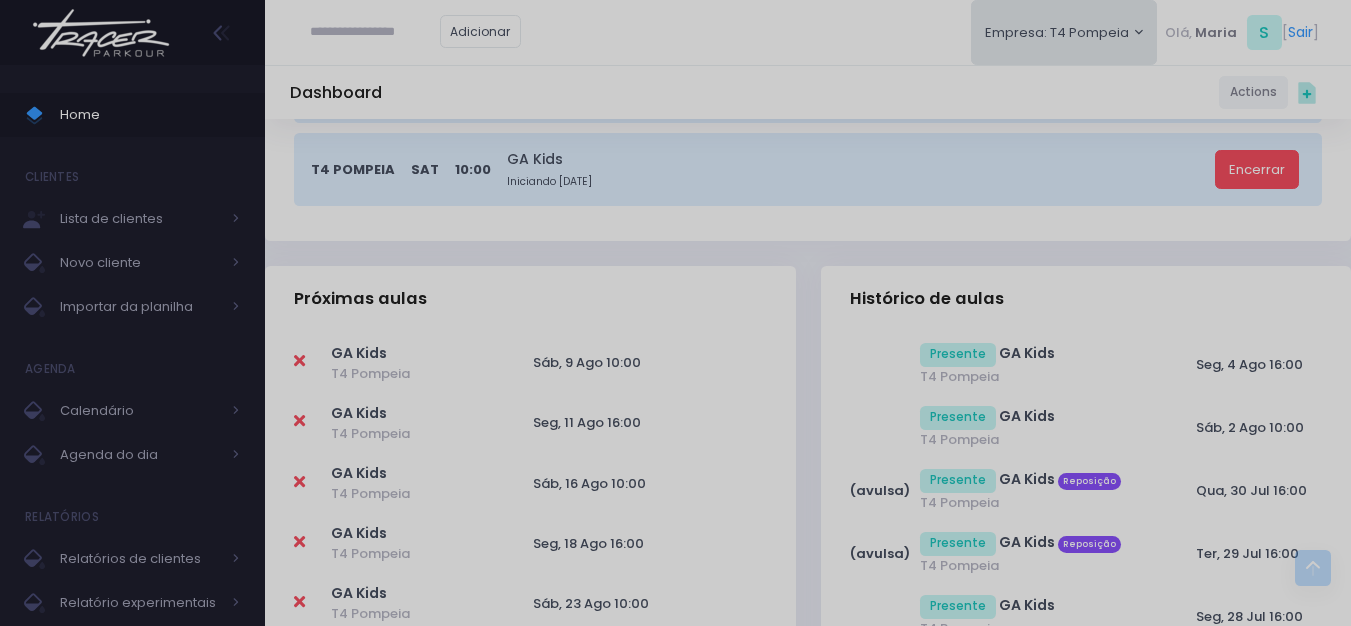 scroll, scrollTop: 0, scrollLeft: 0, axis: both 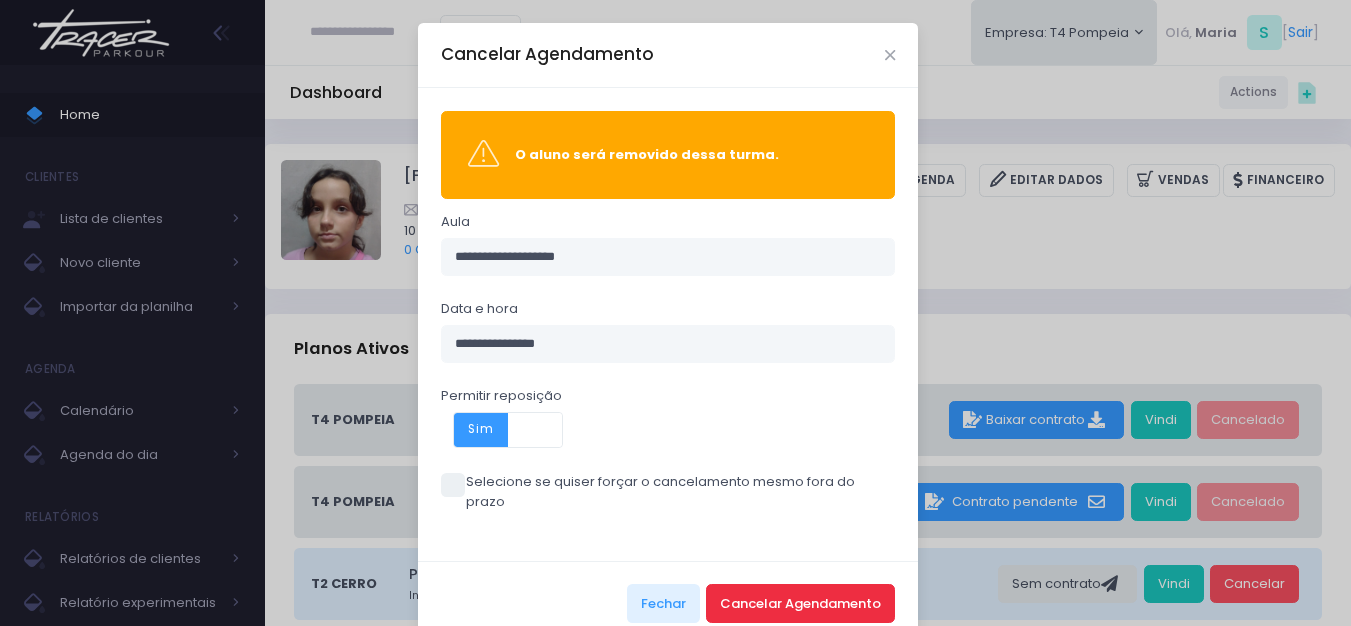 click on "Cancelar Agendamento" at bounding box center (800, 603) 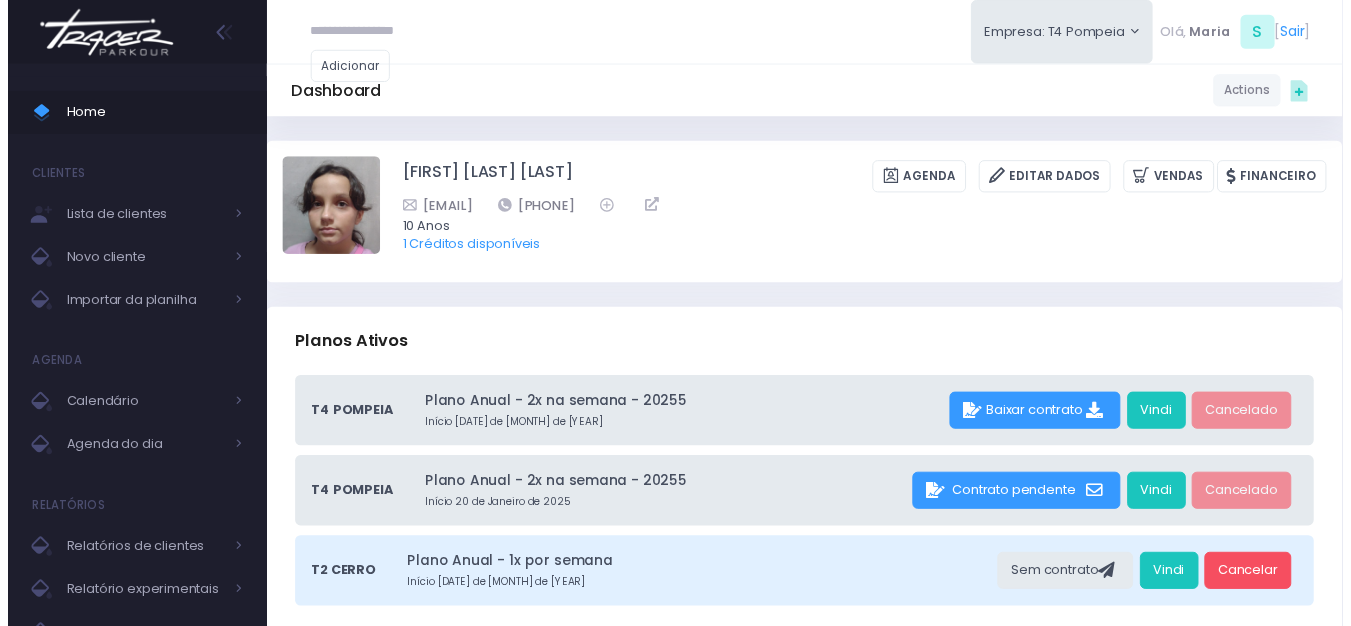 scroll, scrollTop: 0, scrollLeft: 0, axis: both 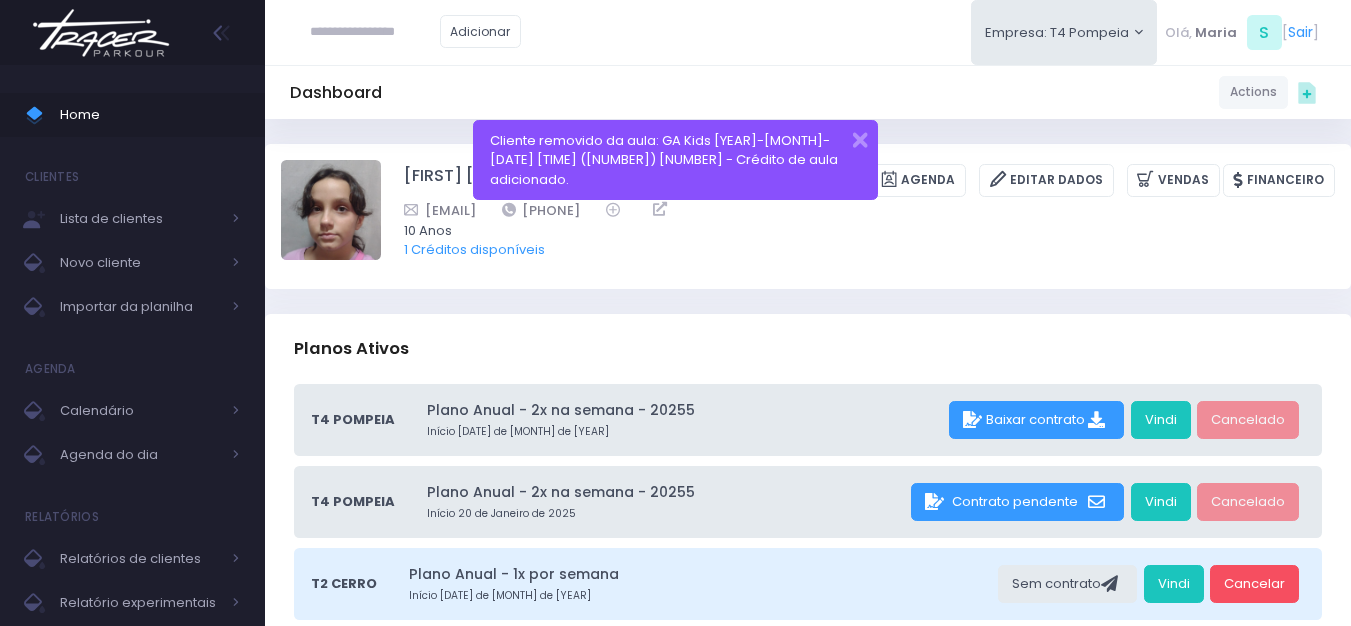 click at bounding box center [101, 33] 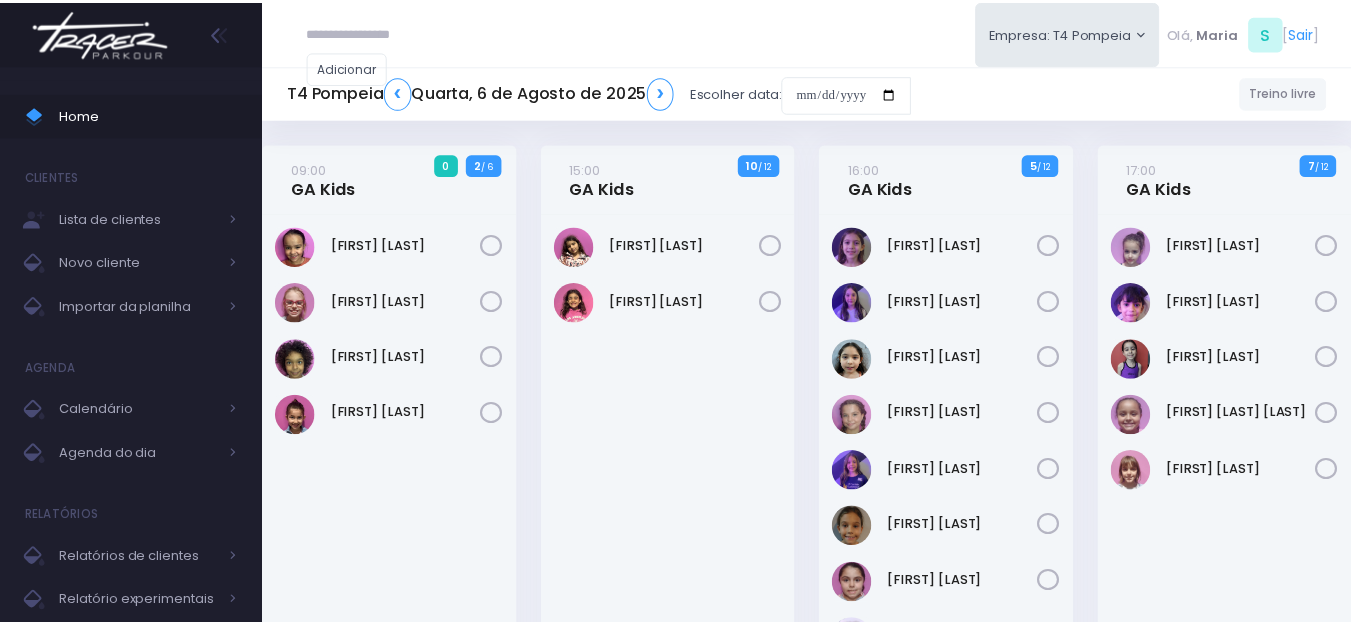 scroll, scrollTop: 0, scrollLeft: 0, axis: both 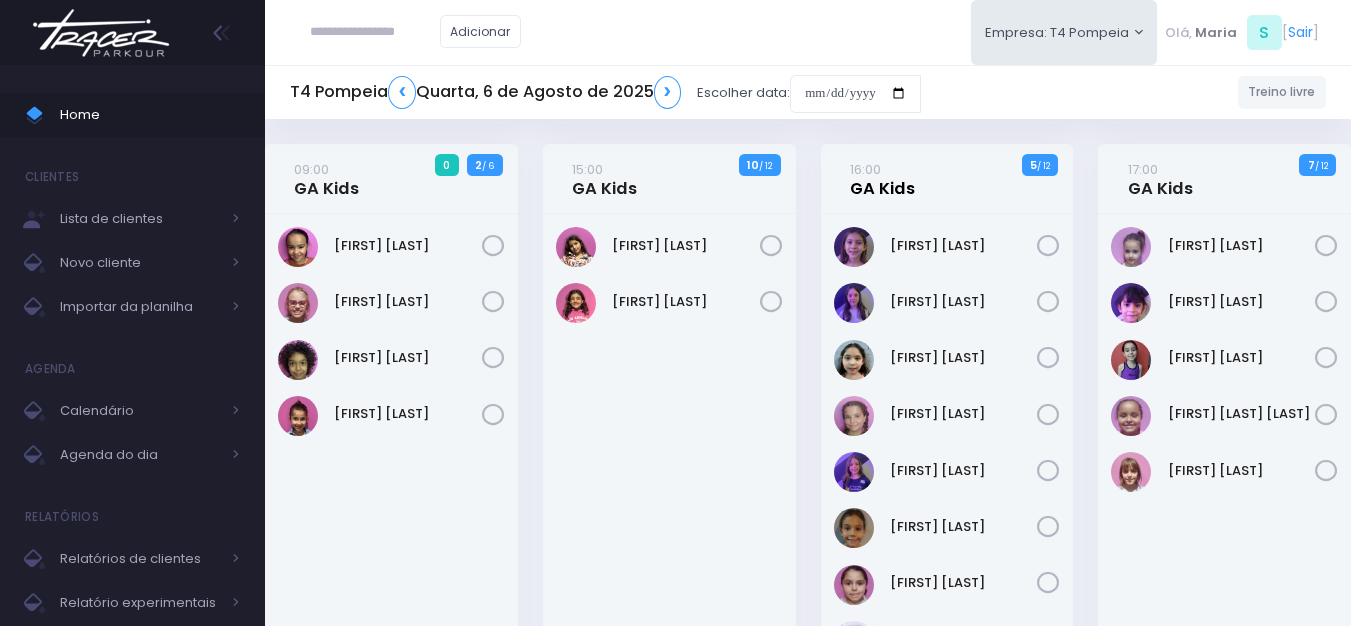 click on "16:00 GA Kids" at bounding box center (882, 179) 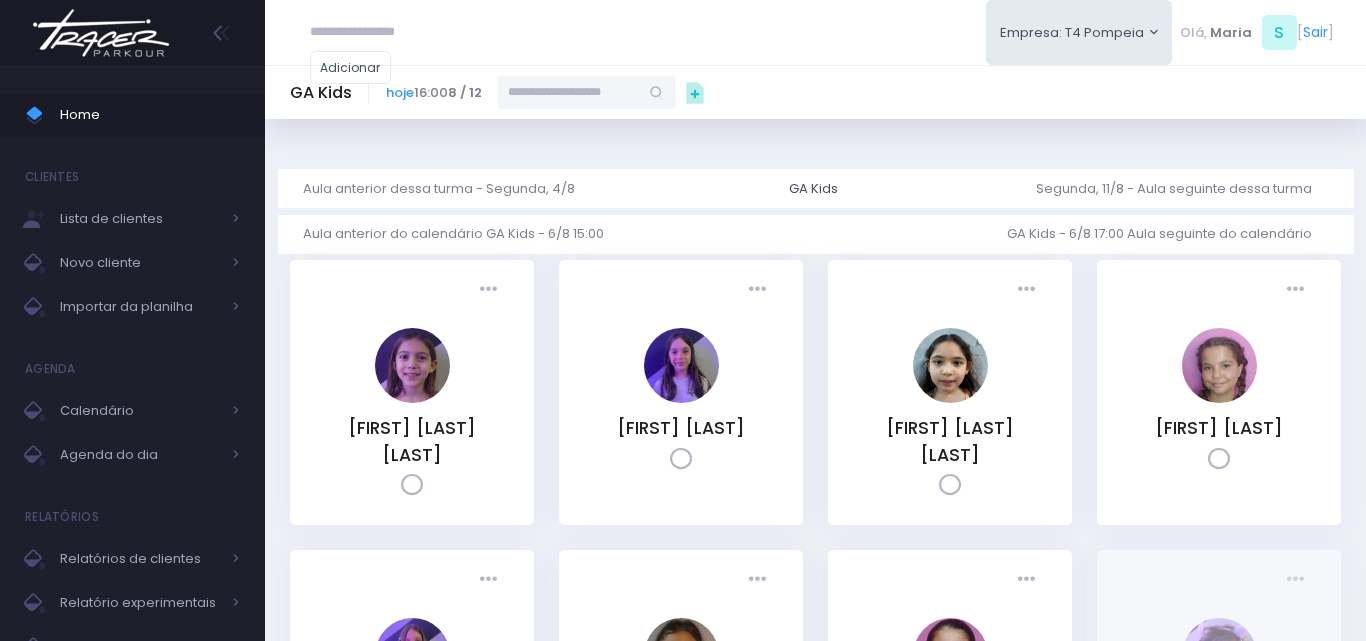 click on "Aula anterior dessa turma - Segunda, 4/8
GA Kids
Segunda, 11/8 - Aula seguinte dessa turma" at bounding box center (816, 188) 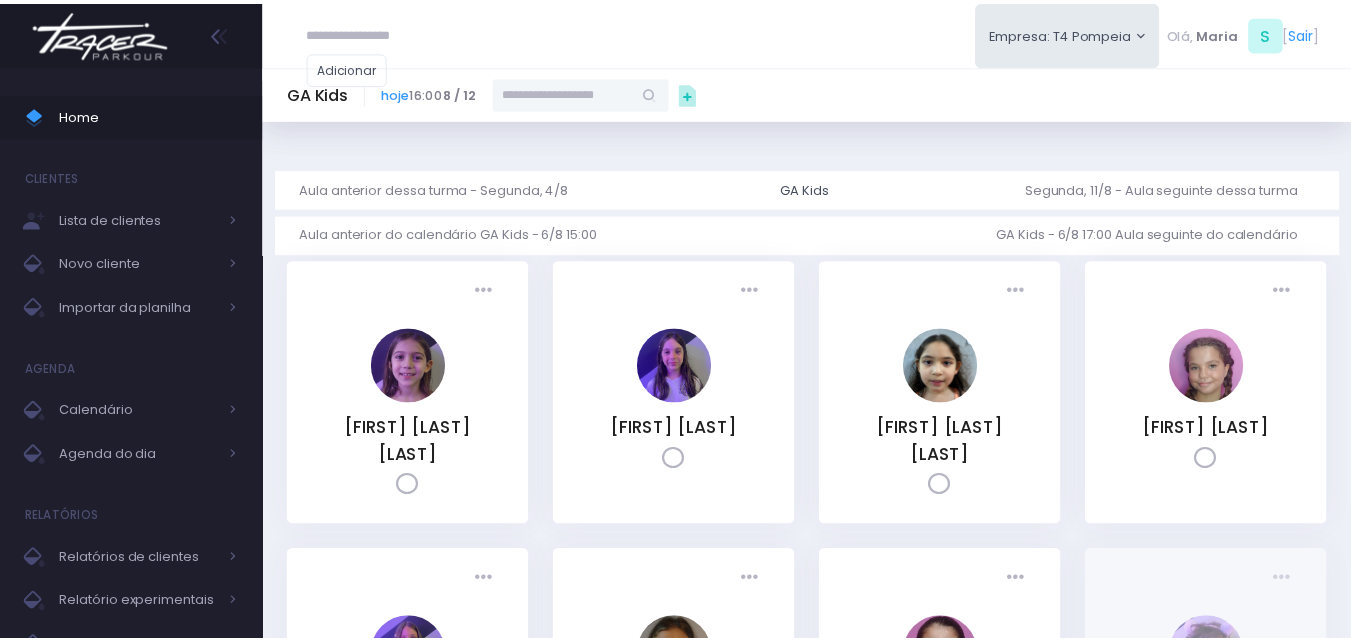 scroll, scrollTop: 0, scrollLeft: 0, axis: both 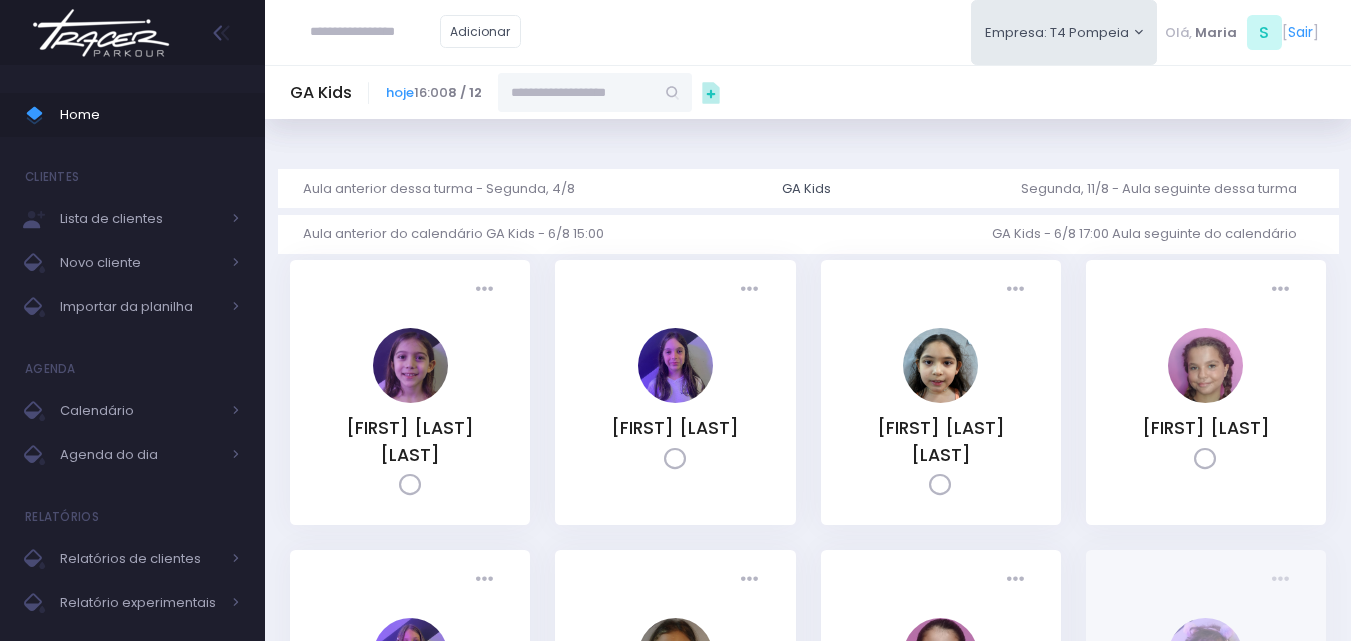 click at bounding box center (576, 92) 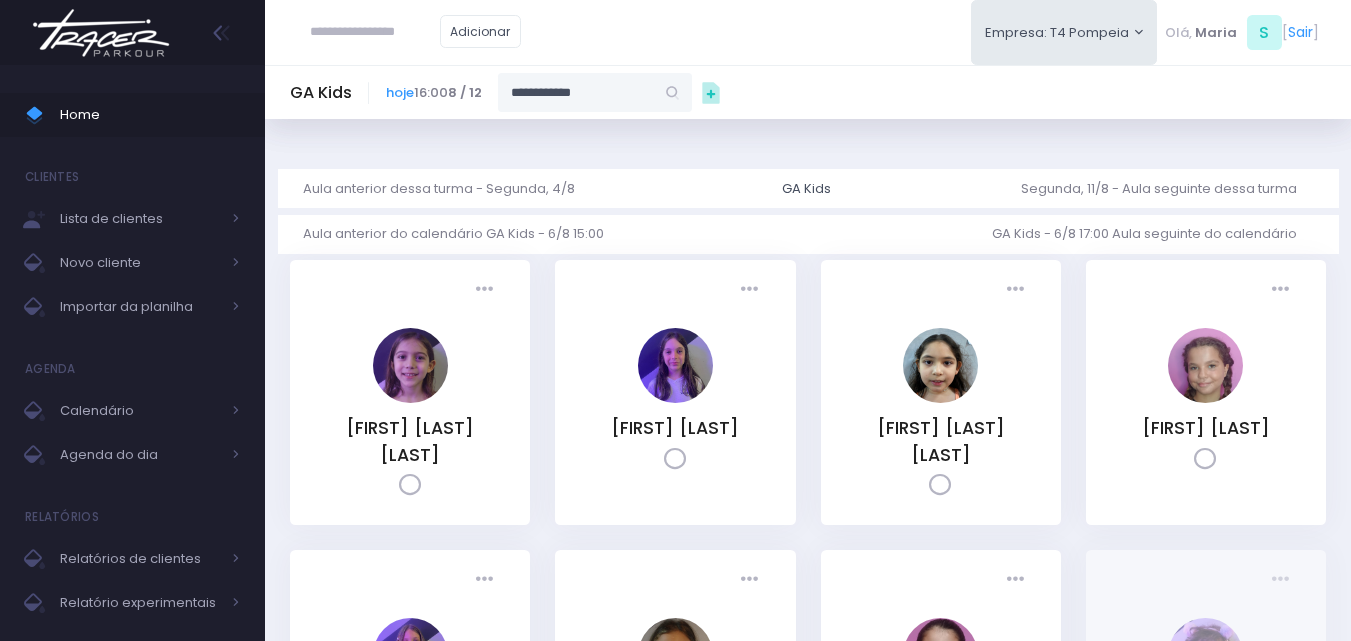 type on "**********" 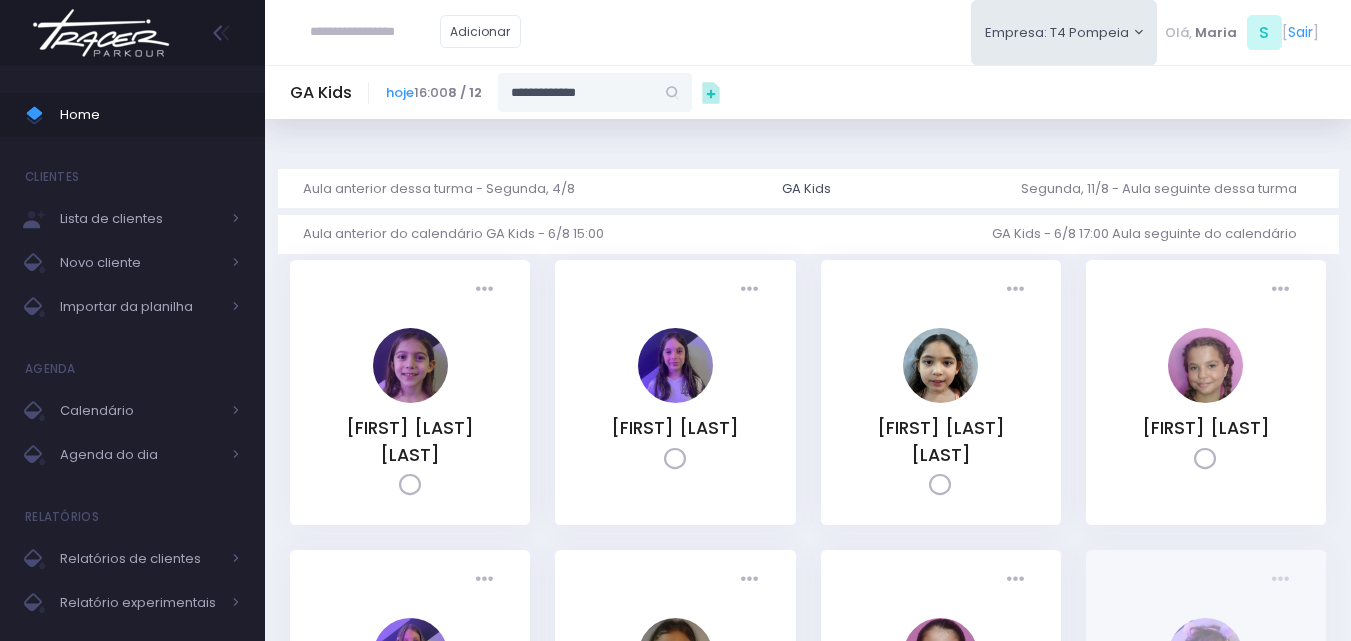 type on "**********" 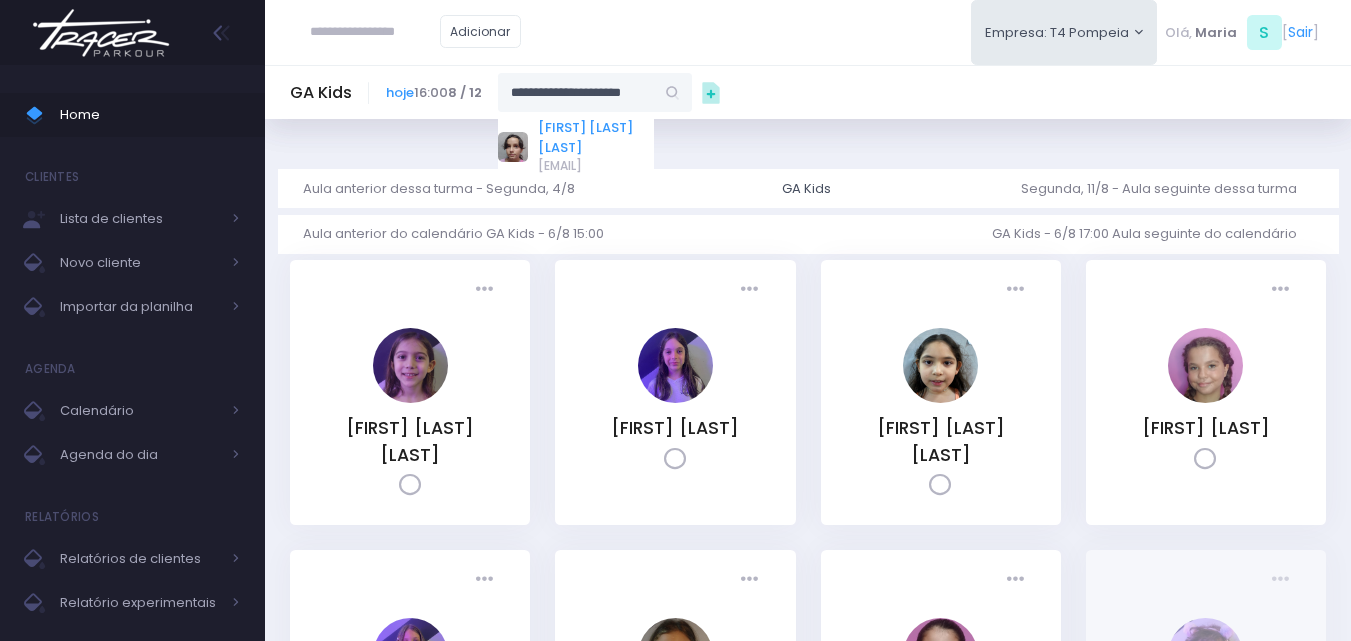 click on "Luiza Lobello Demônaco" at bounding box center (596, 137) 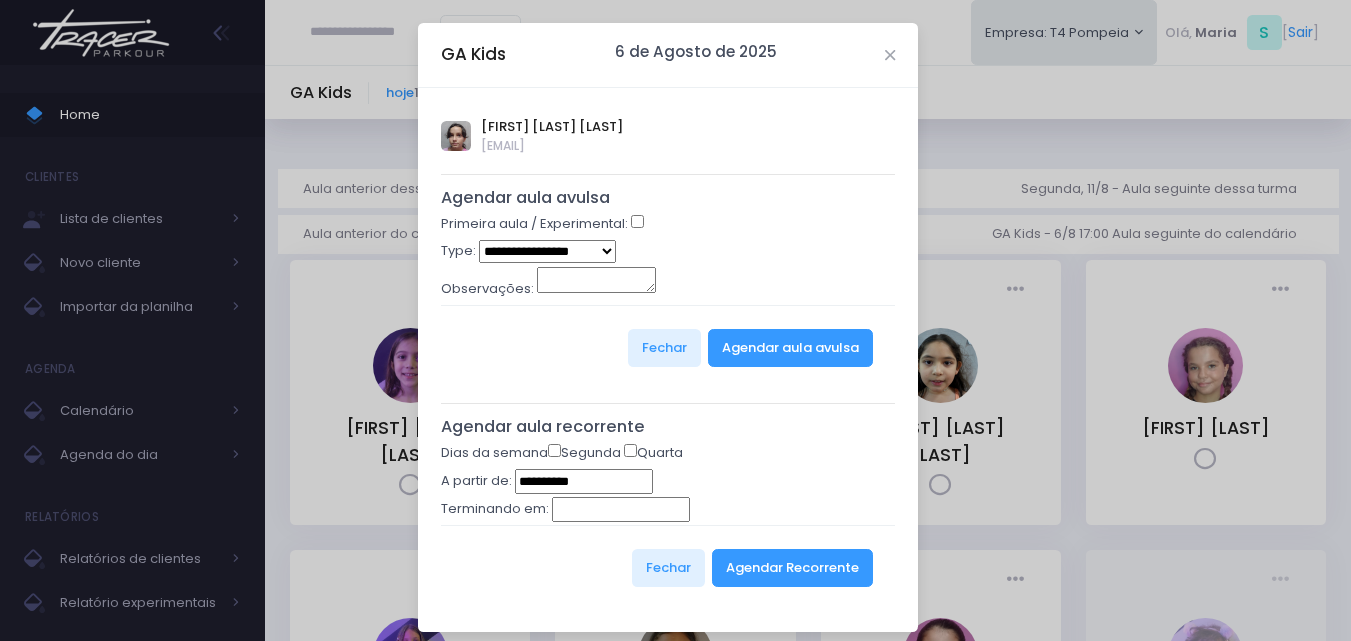 type on "**********" 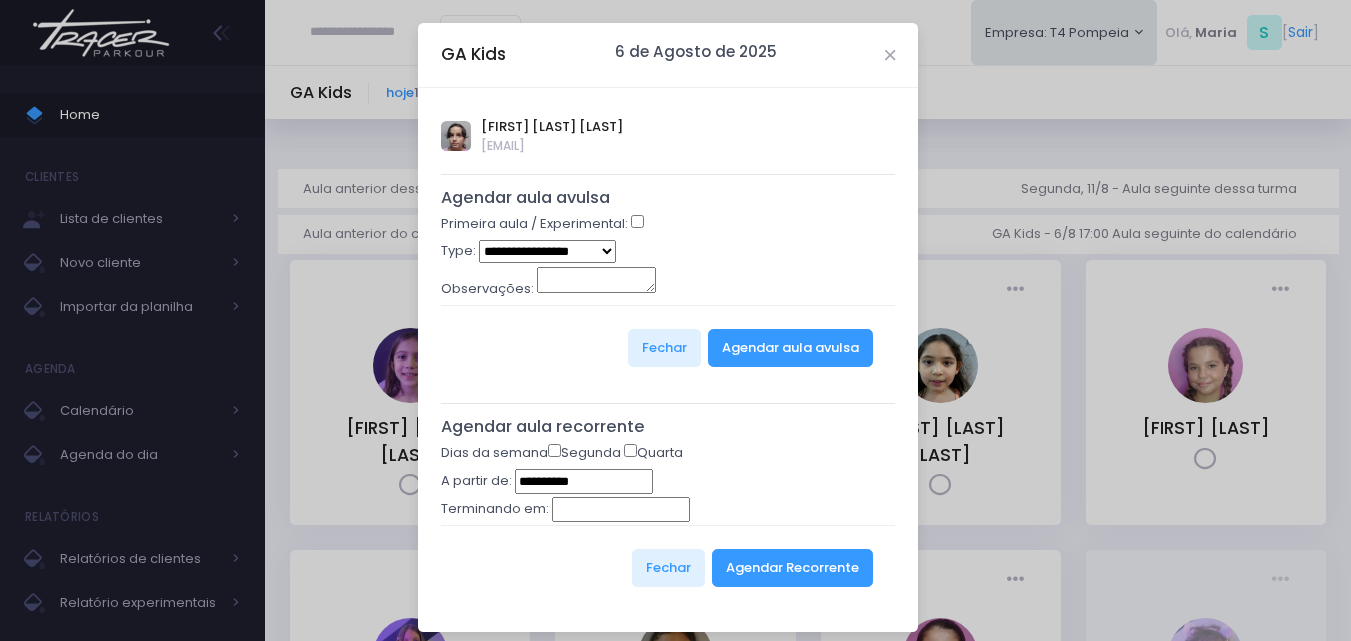 click on "**********" at bounding box center [547, 251] 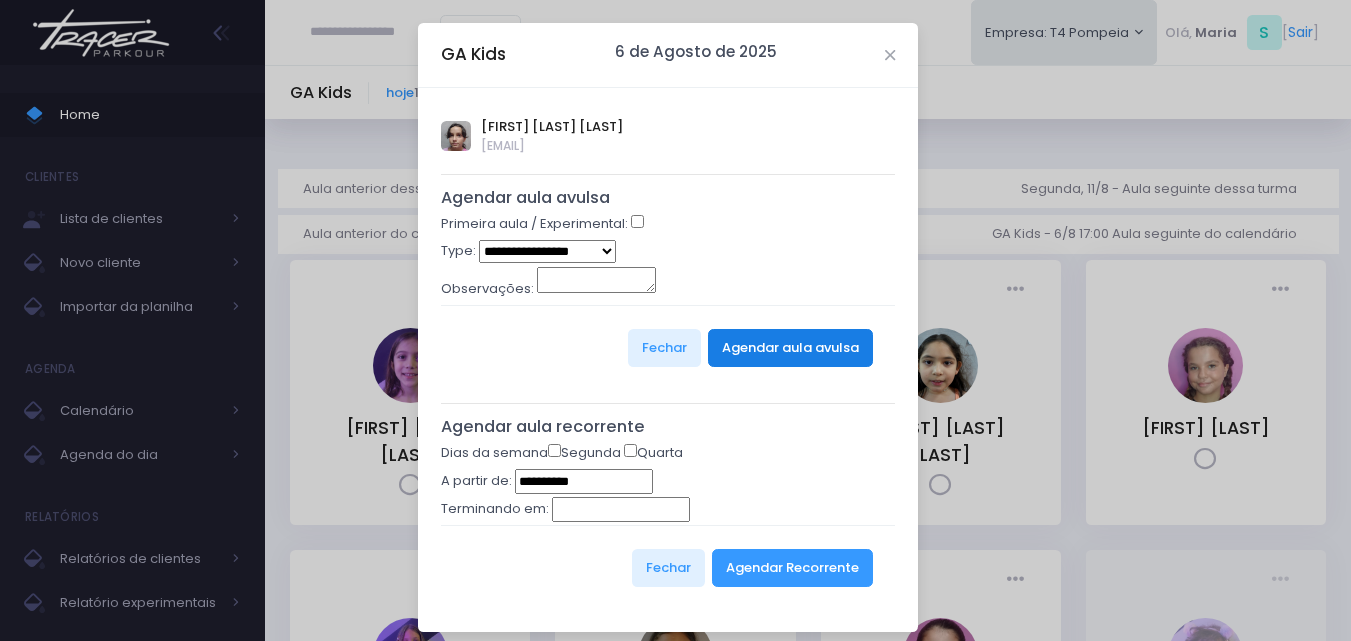 click on "Agendar aula avulsa" at bounding box center [790, 348] 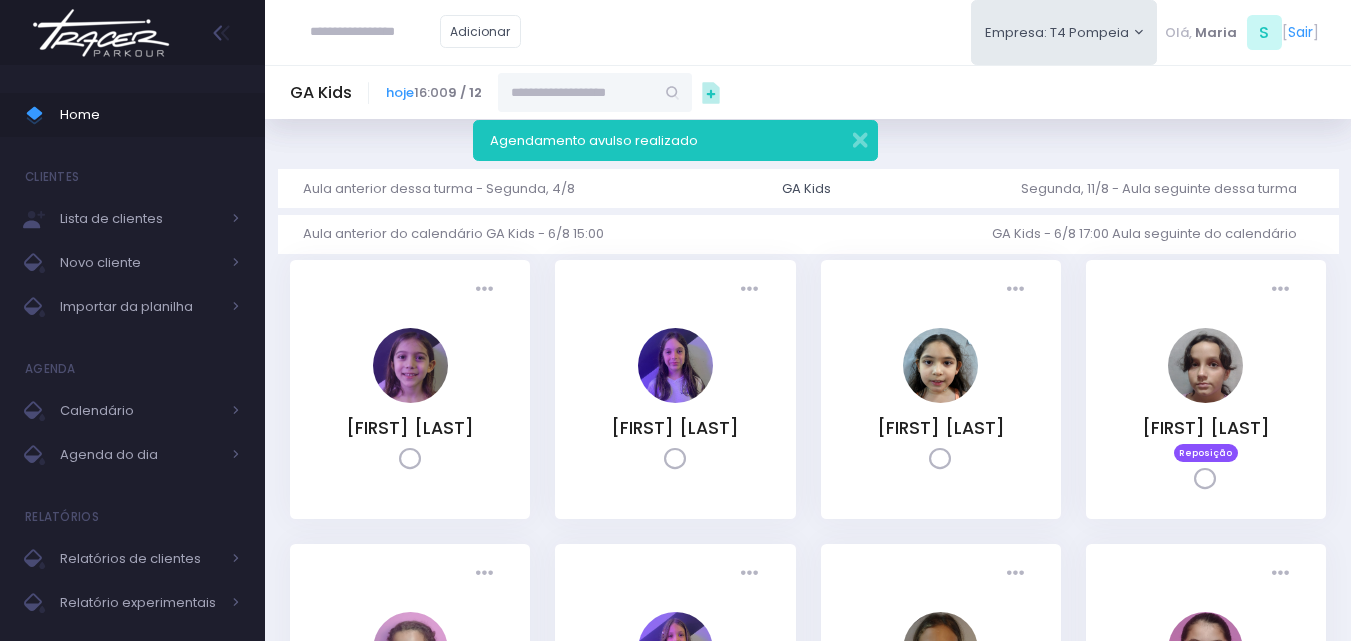 scroll, scrollTop: 0, scrollLeft: 0, axis: both 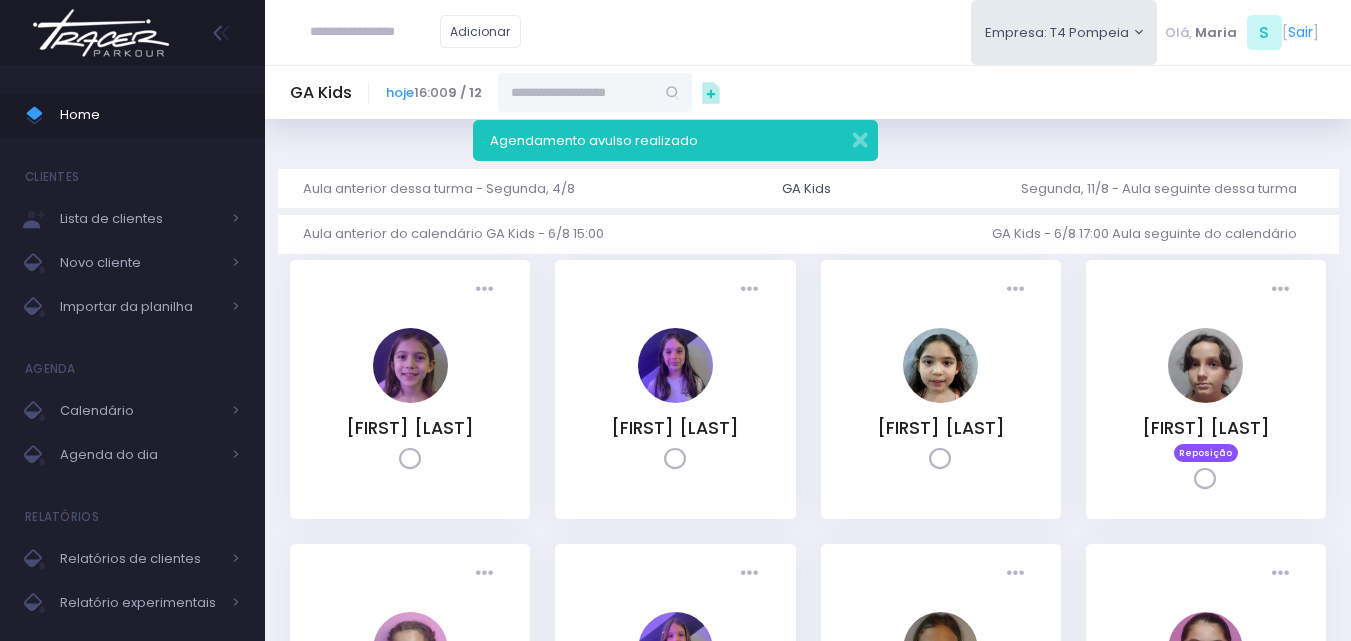 click at bounding box center [101, 33] 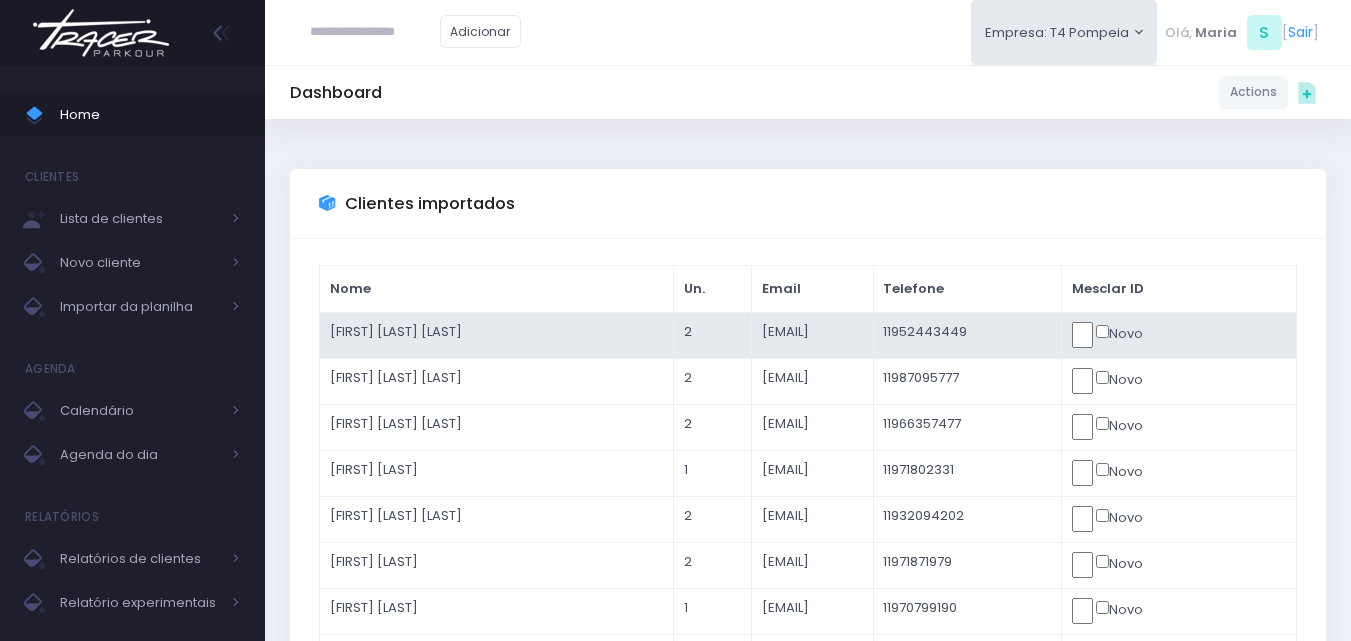 scroll, scrollTop: 0, scrollLeft: 0, axis: both 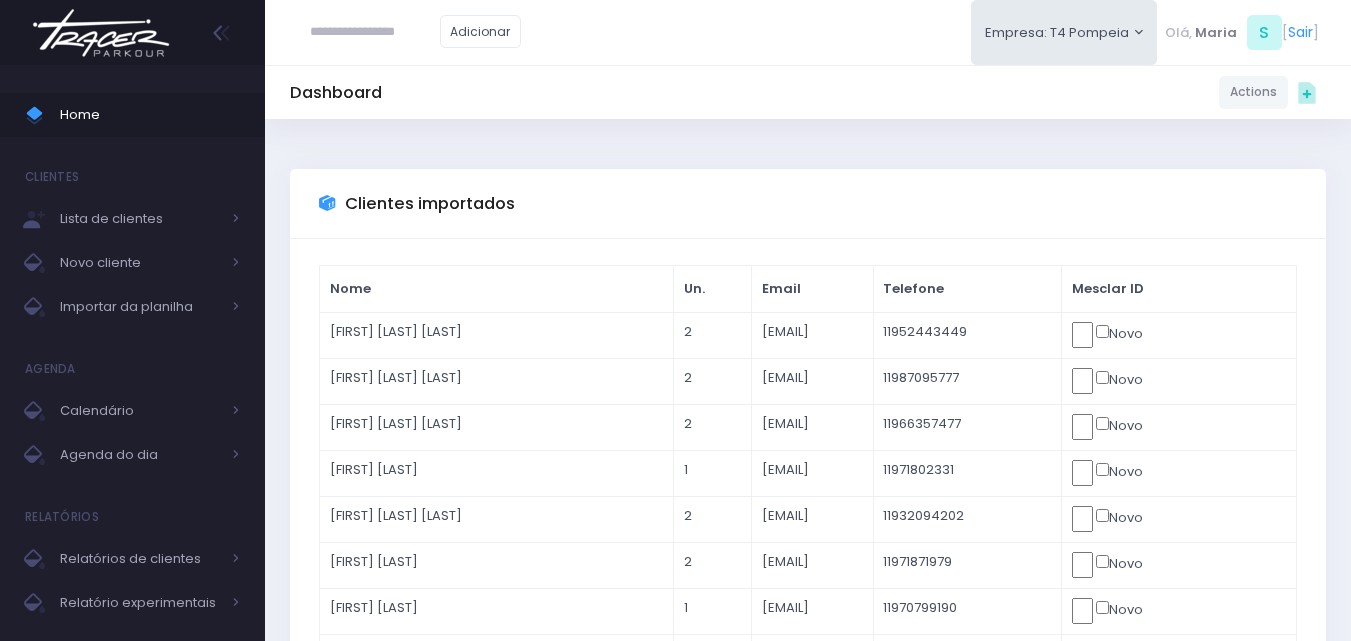 click at bounding box center (101, 33) 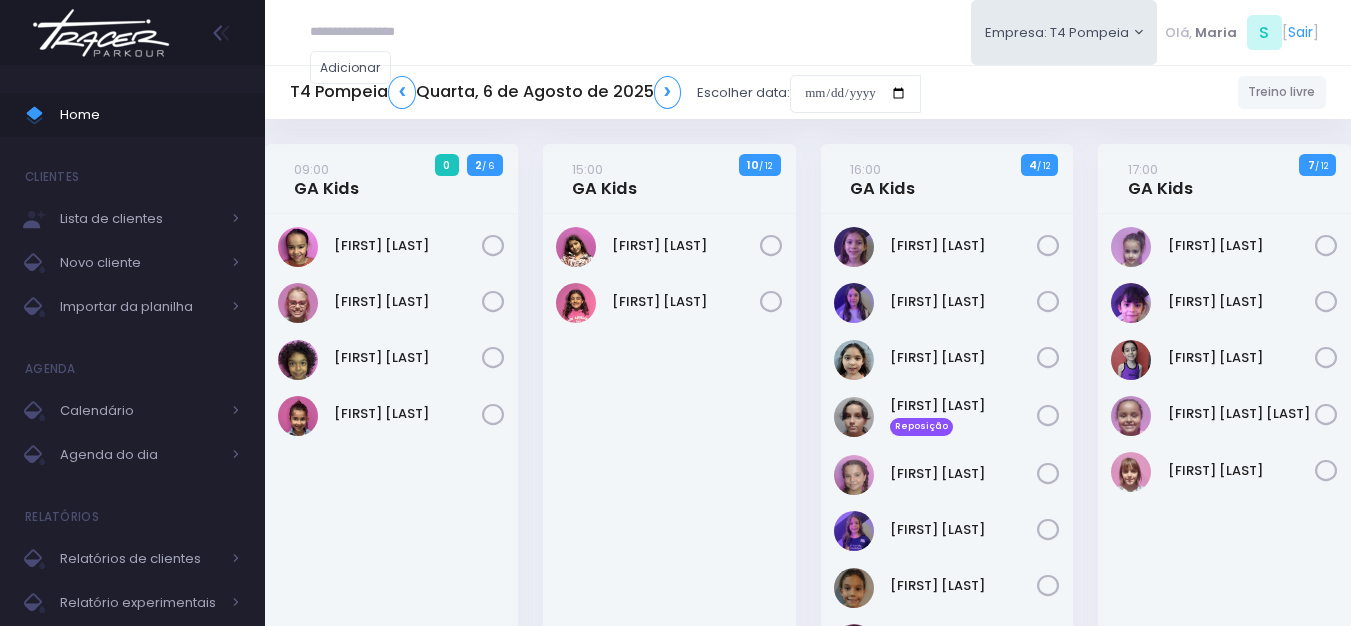 scroll, scrollTop: 0, scrollLeft: 0, axis: both 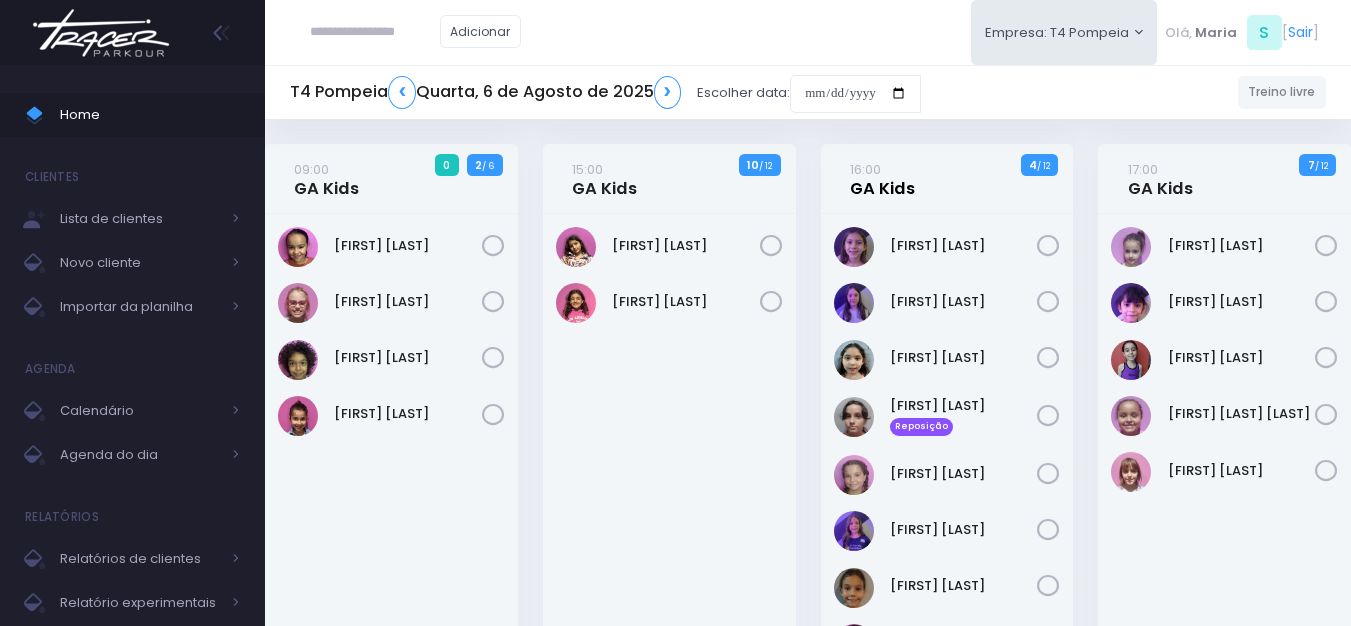 click on "16:00 GA Kids" at bounding box center [882, 179] 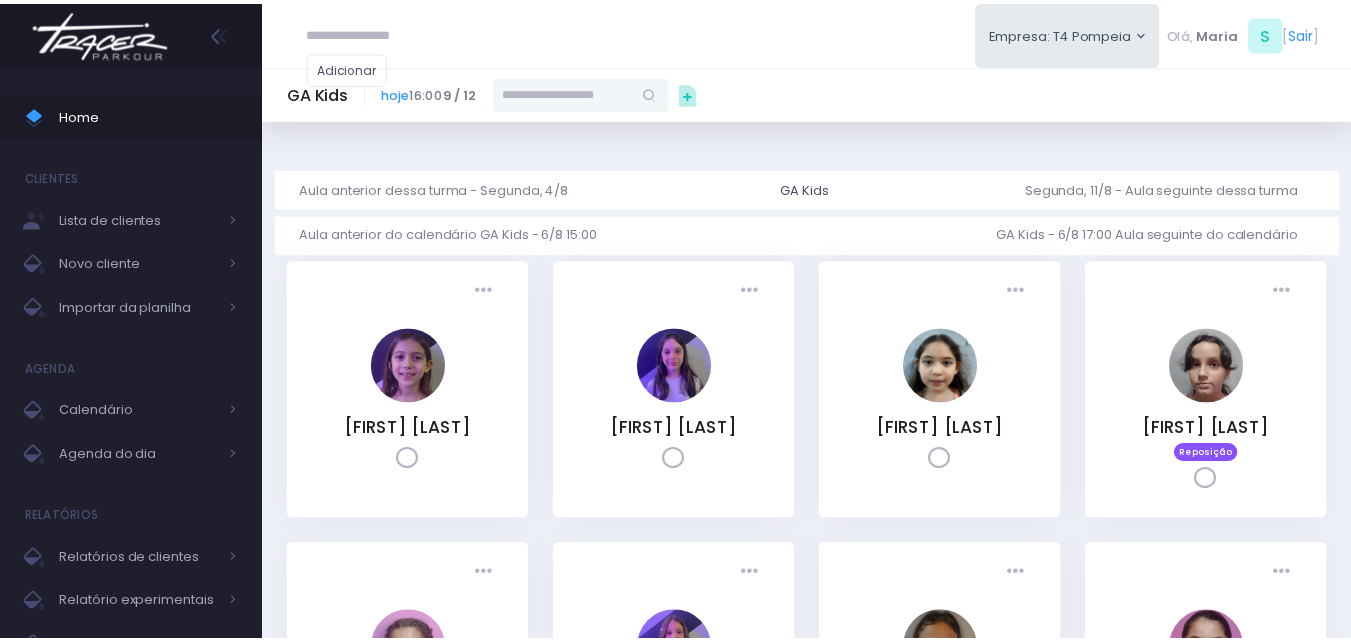 scroll, scrollTop: 0, scrollLeft: 0, axis: both 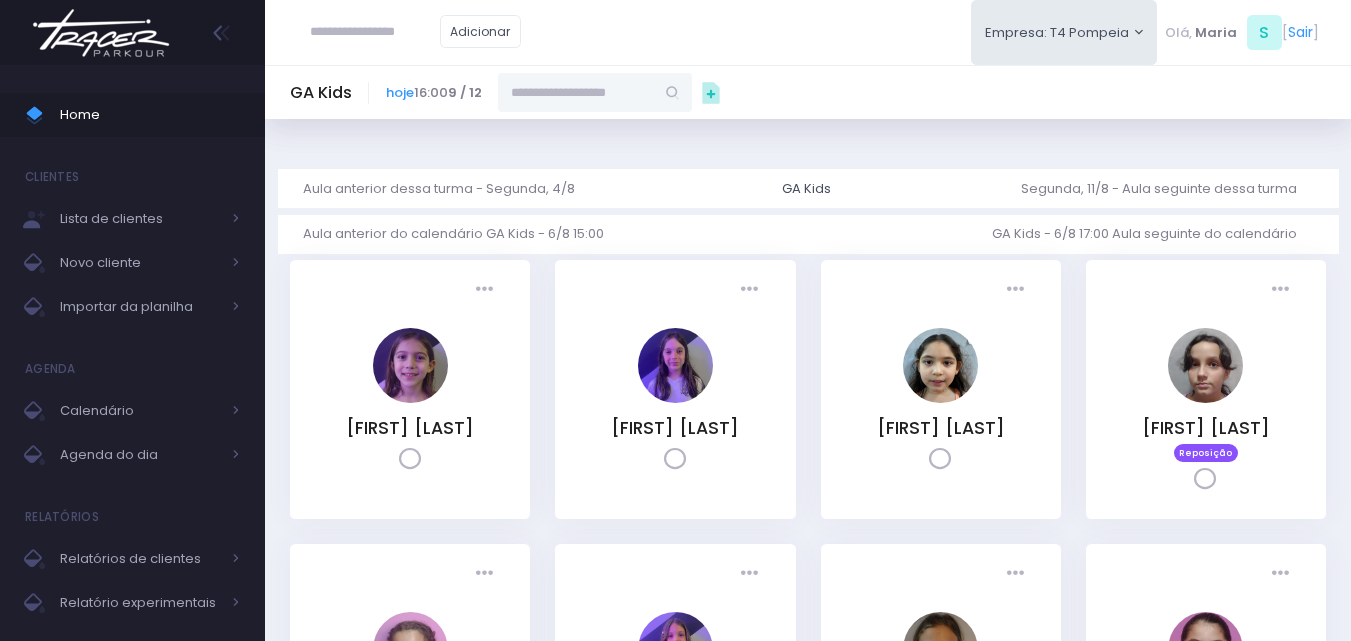 click at bounding box center (576, 92) 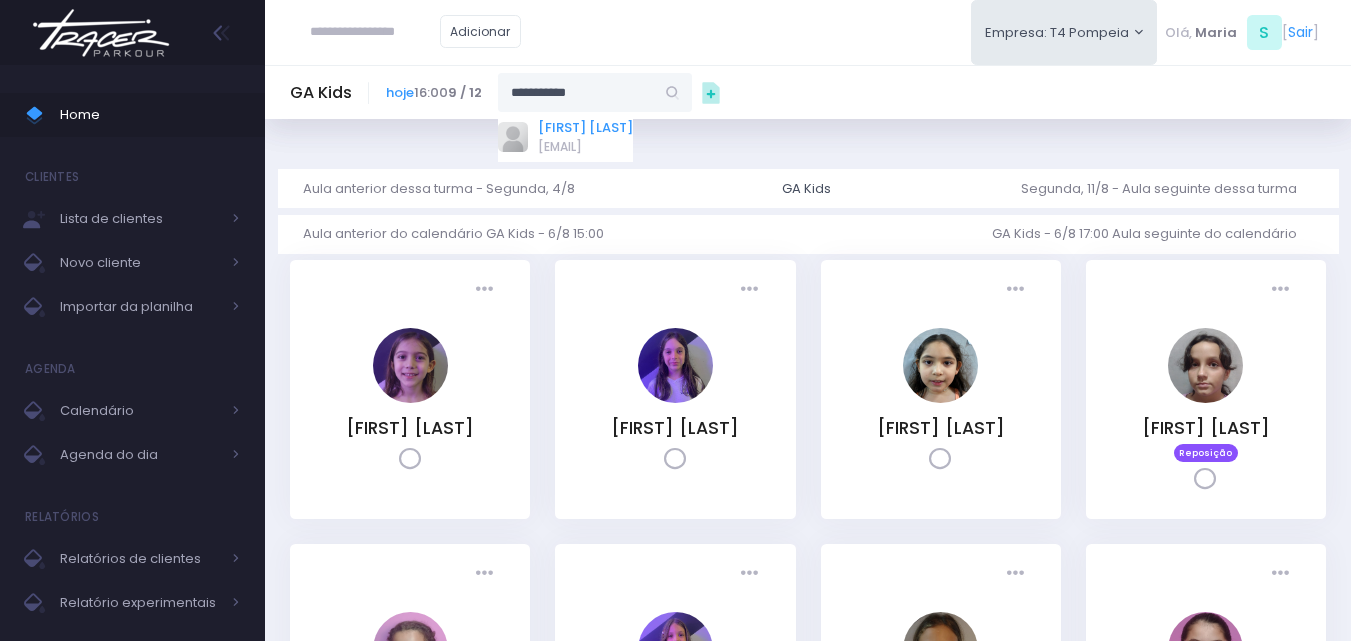 click on "[FIRST] [LAST] [LAST] [LAST]" at bounding box center [585, 128] 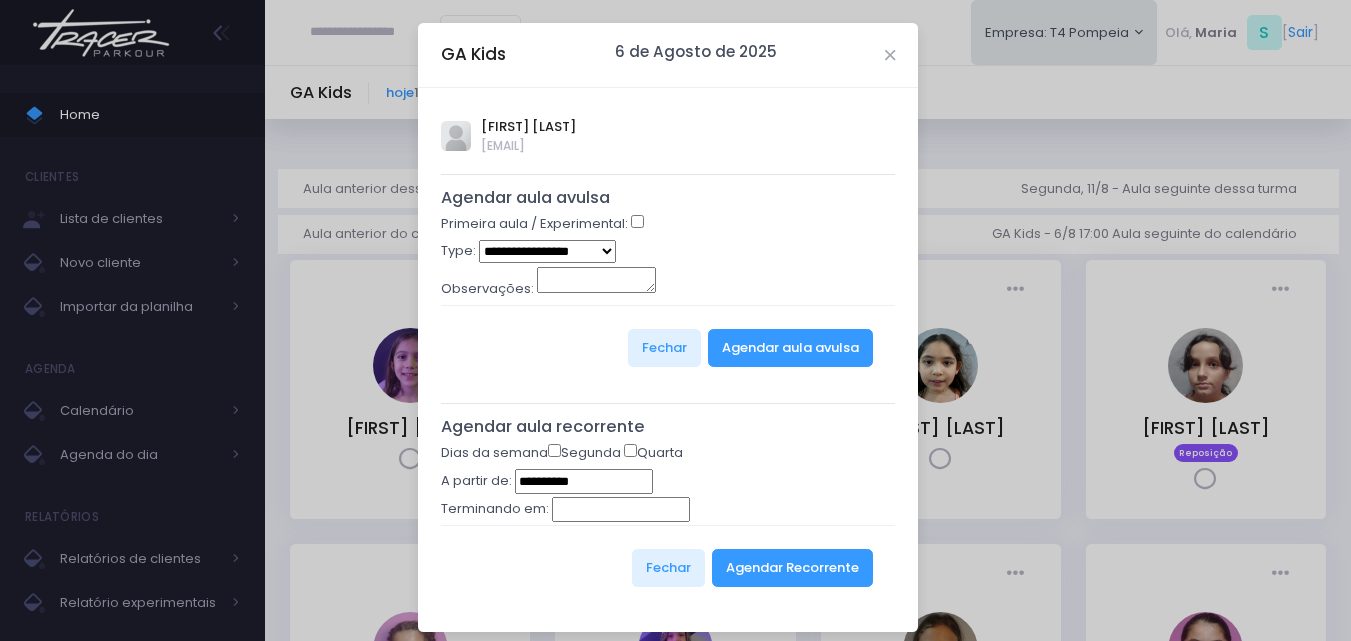 type on "**********" 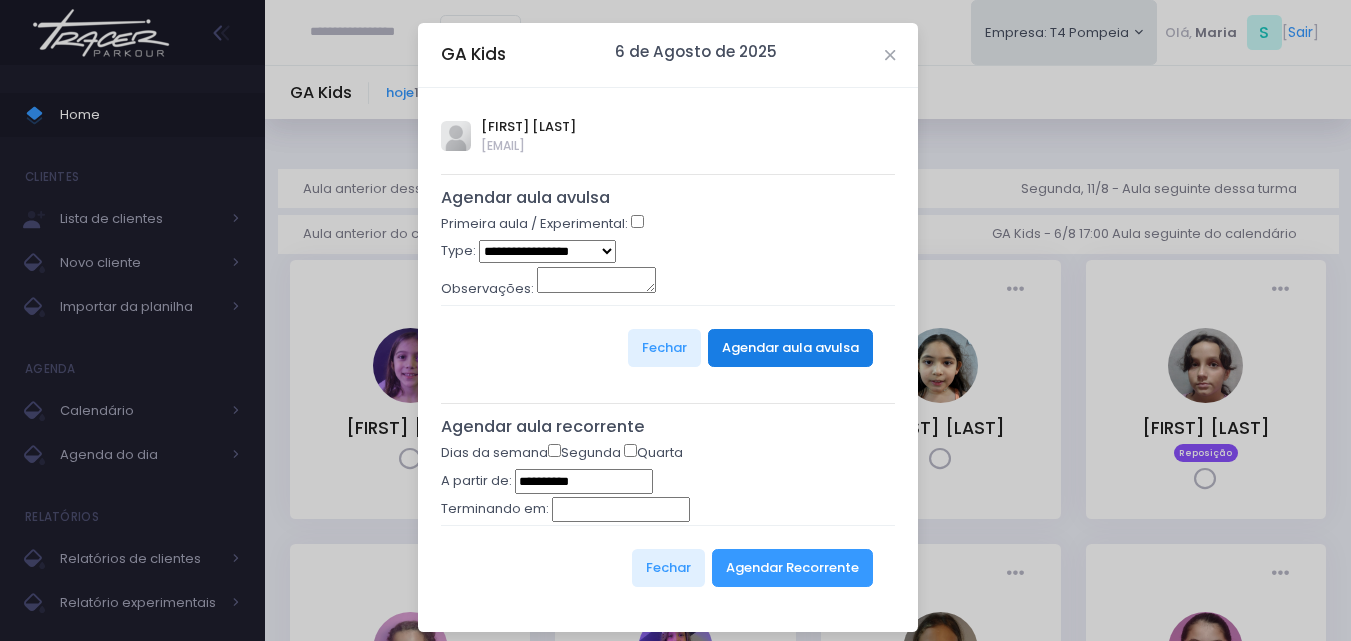 click on "Agendar aula avulsa" at bounding box center (790, 348) 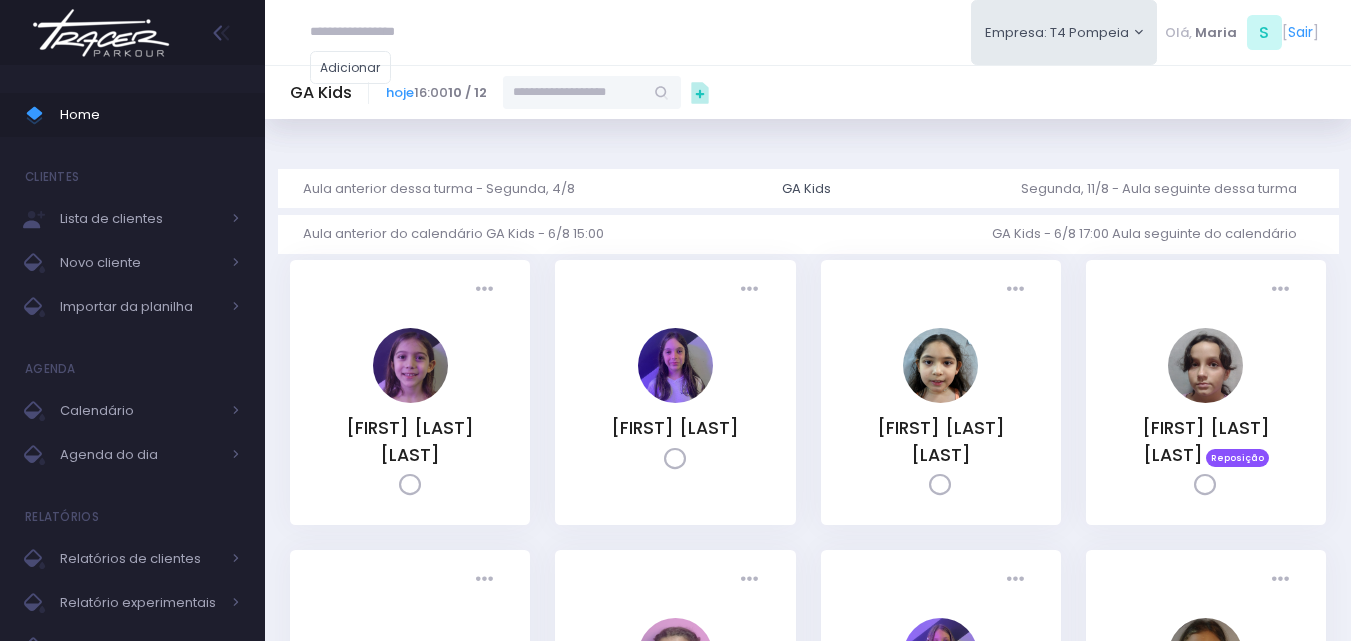 scroll, scrollTop: 0, scrollLeft: 0, axis: both 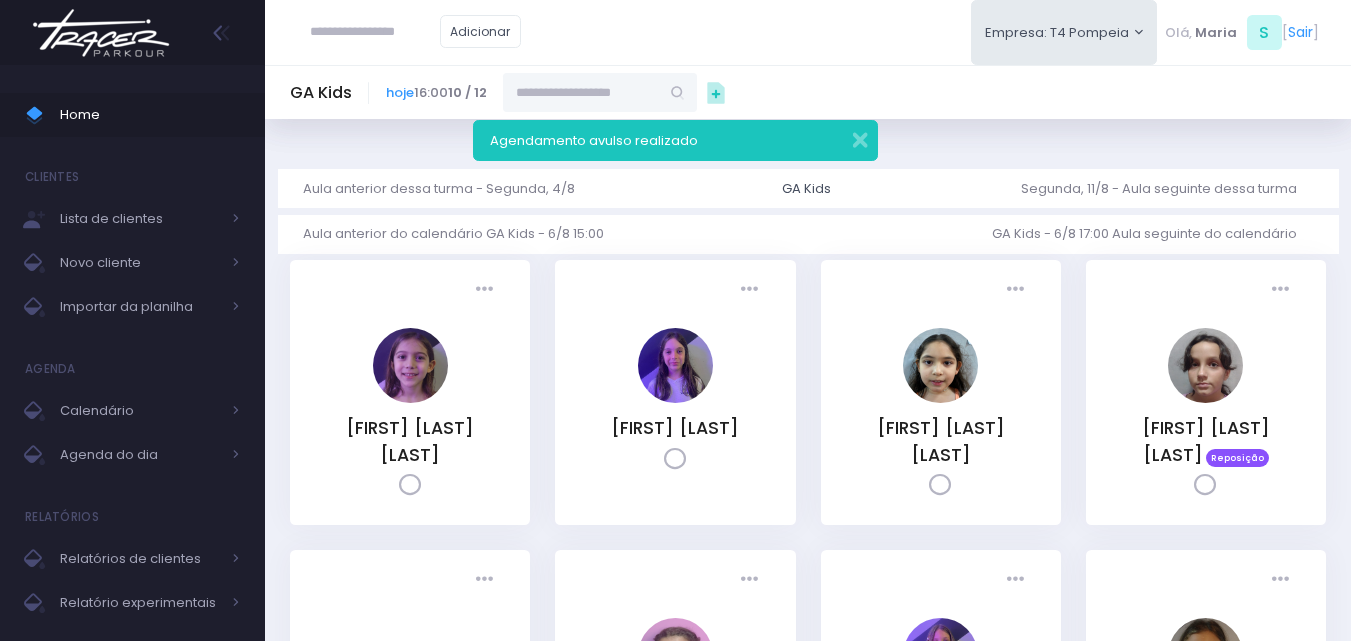 click at bounding box center [101, 33] 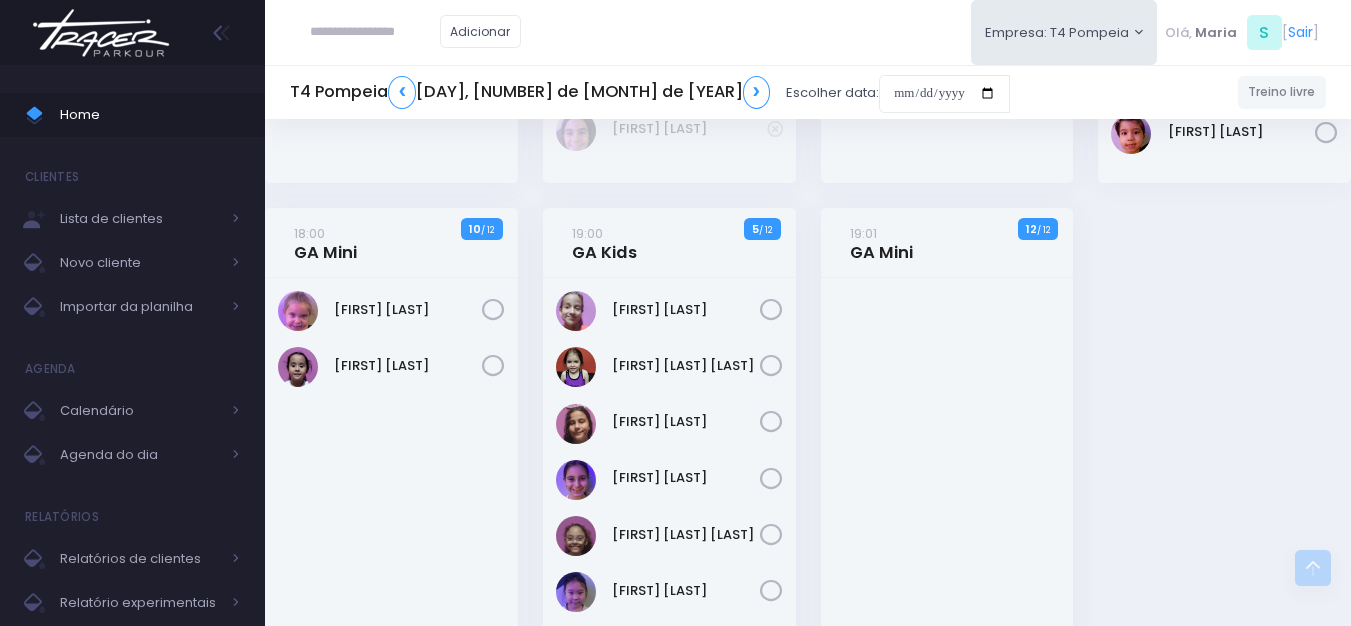 scroll, scrollTop: 400, scrollLeft: 0, axis: vertical 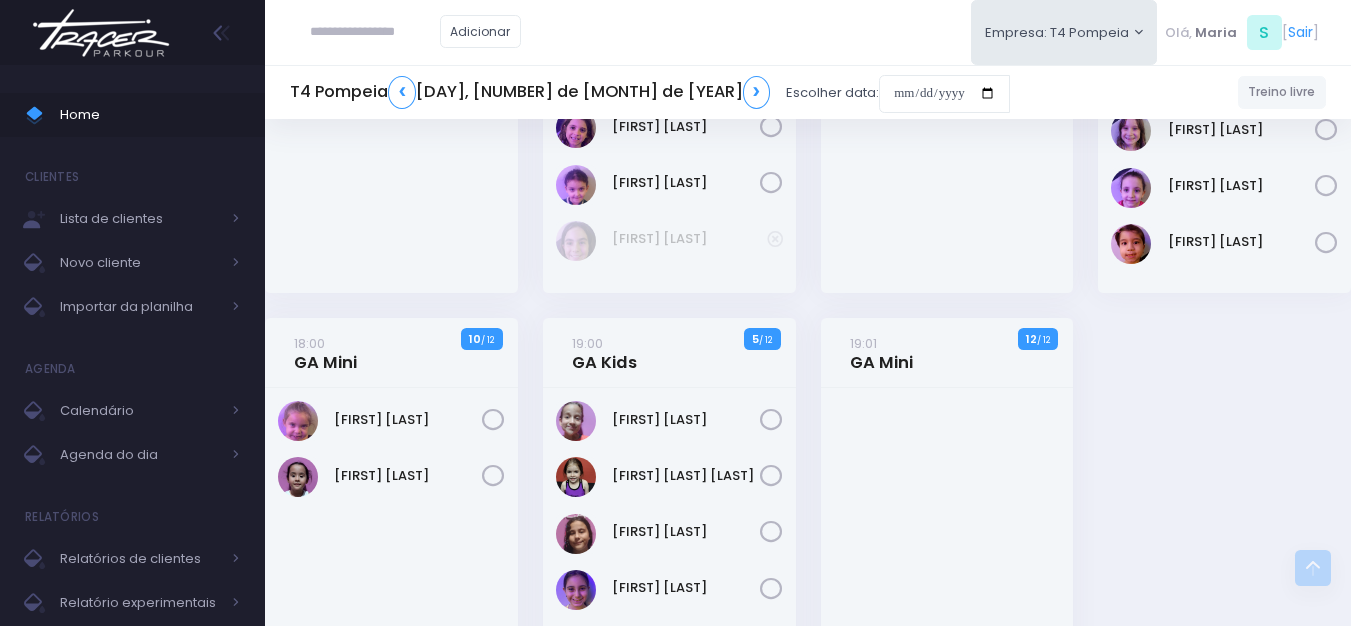 click at bounding box center [101, 33] 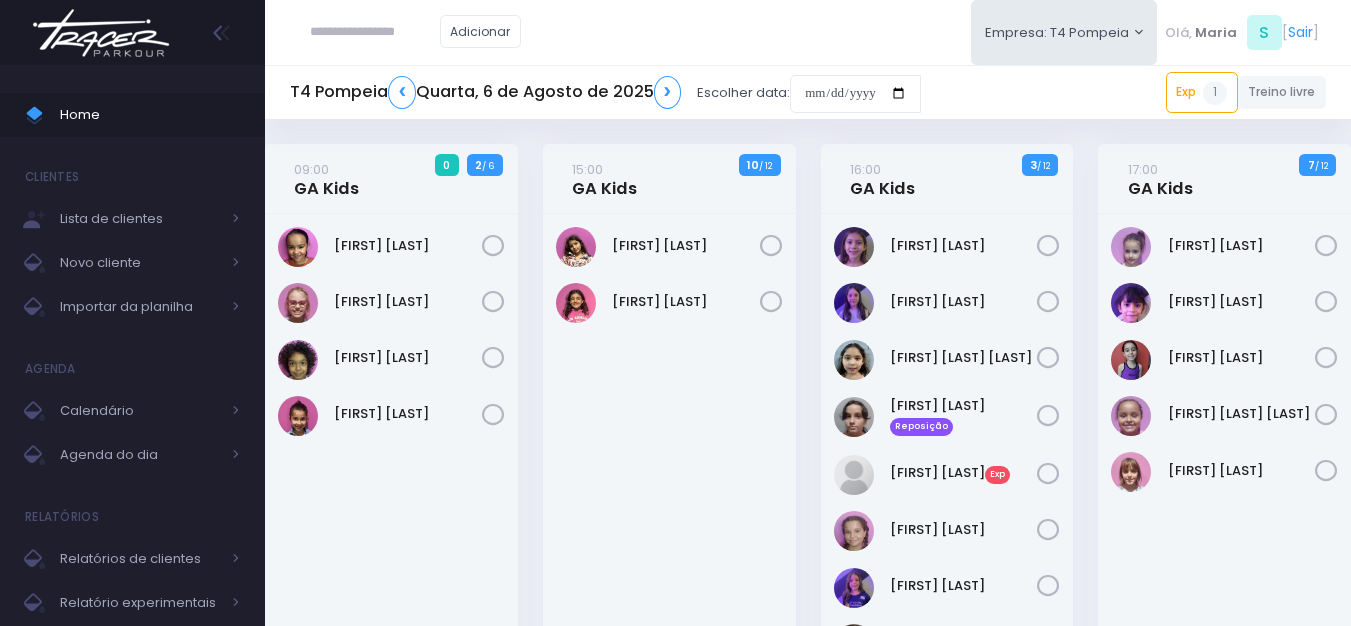 scroll, scrollTop: 0, scrollLeft: 0, axis: both 